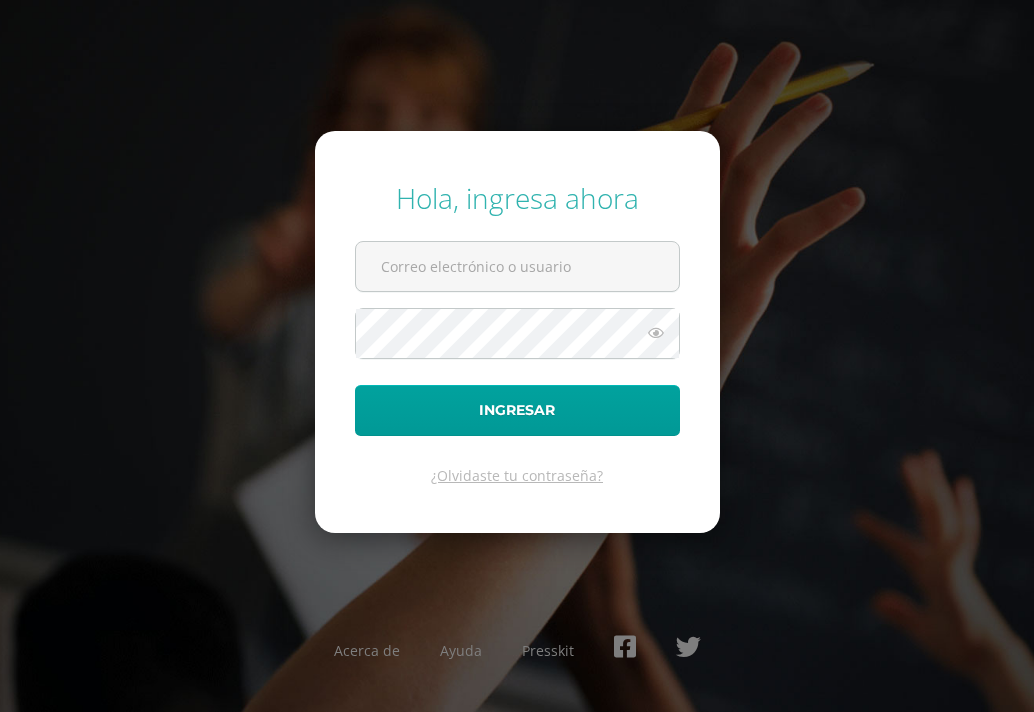 scroll, scrollTop: 0, scrollLeft: 0, axis: both 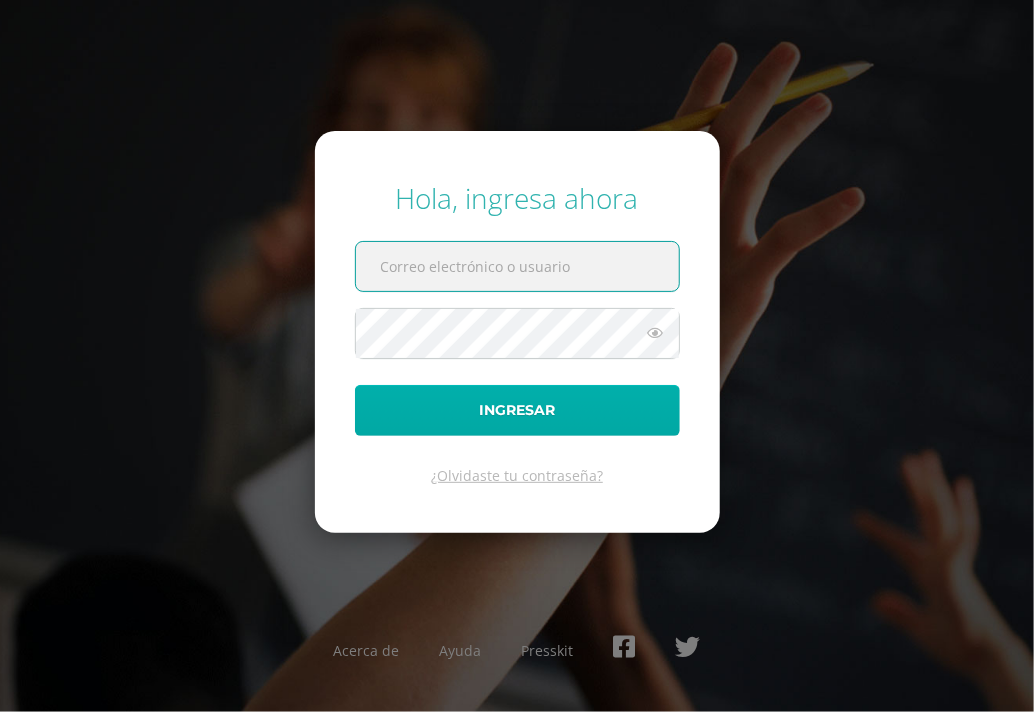 type on "20200117@liceoguatemala.edu.gt" 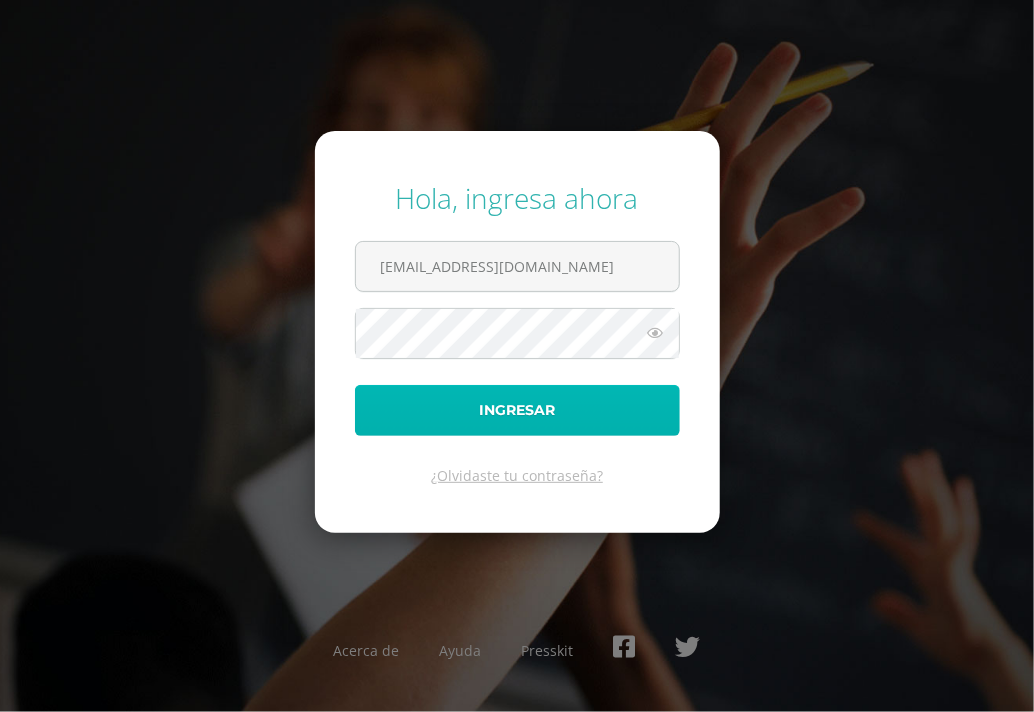 click on "Ingresar" at bounding box center (517, 410) 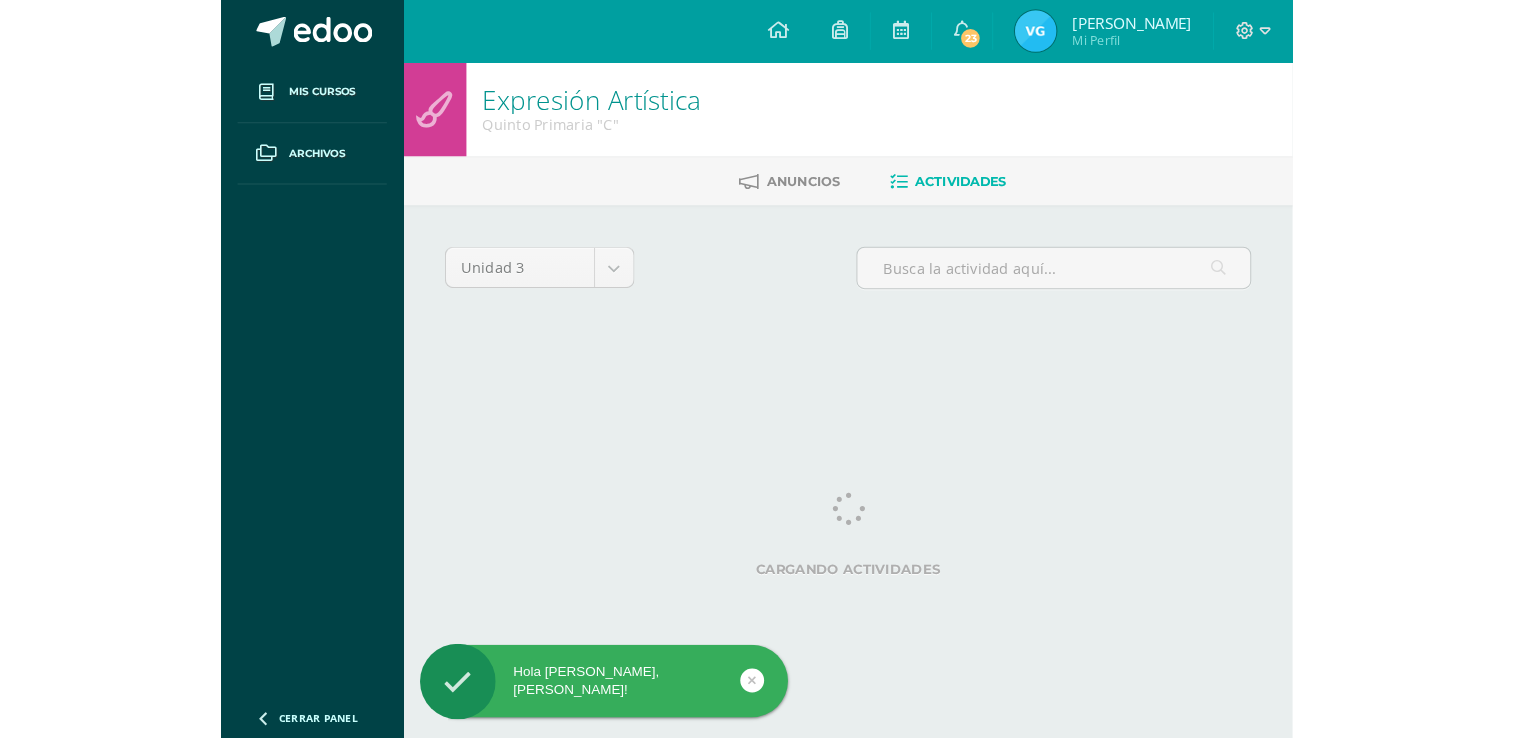 scroll, scrollTop: 0, scrollLeft: 0, axis: both 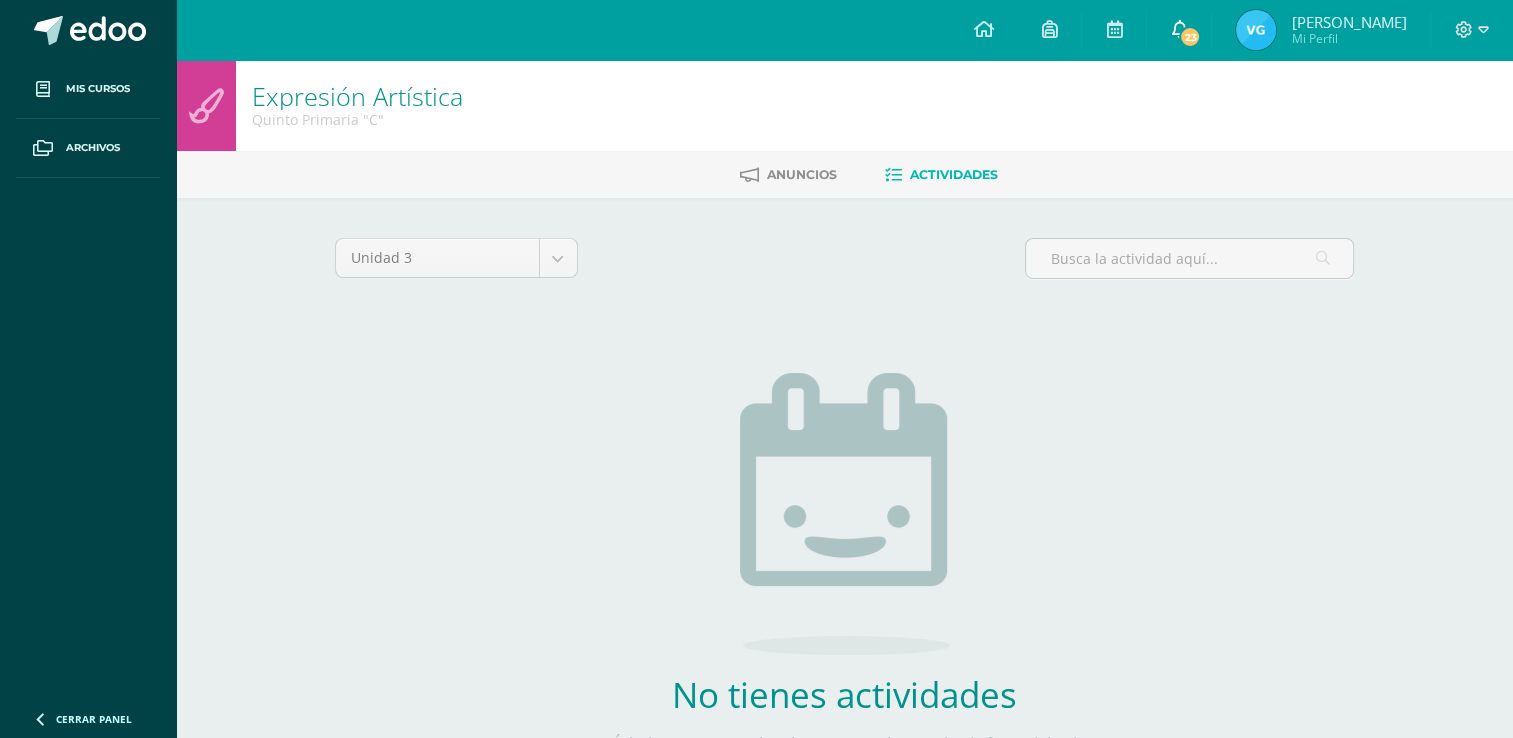 click on "23" at bounding box center [1190, 37] 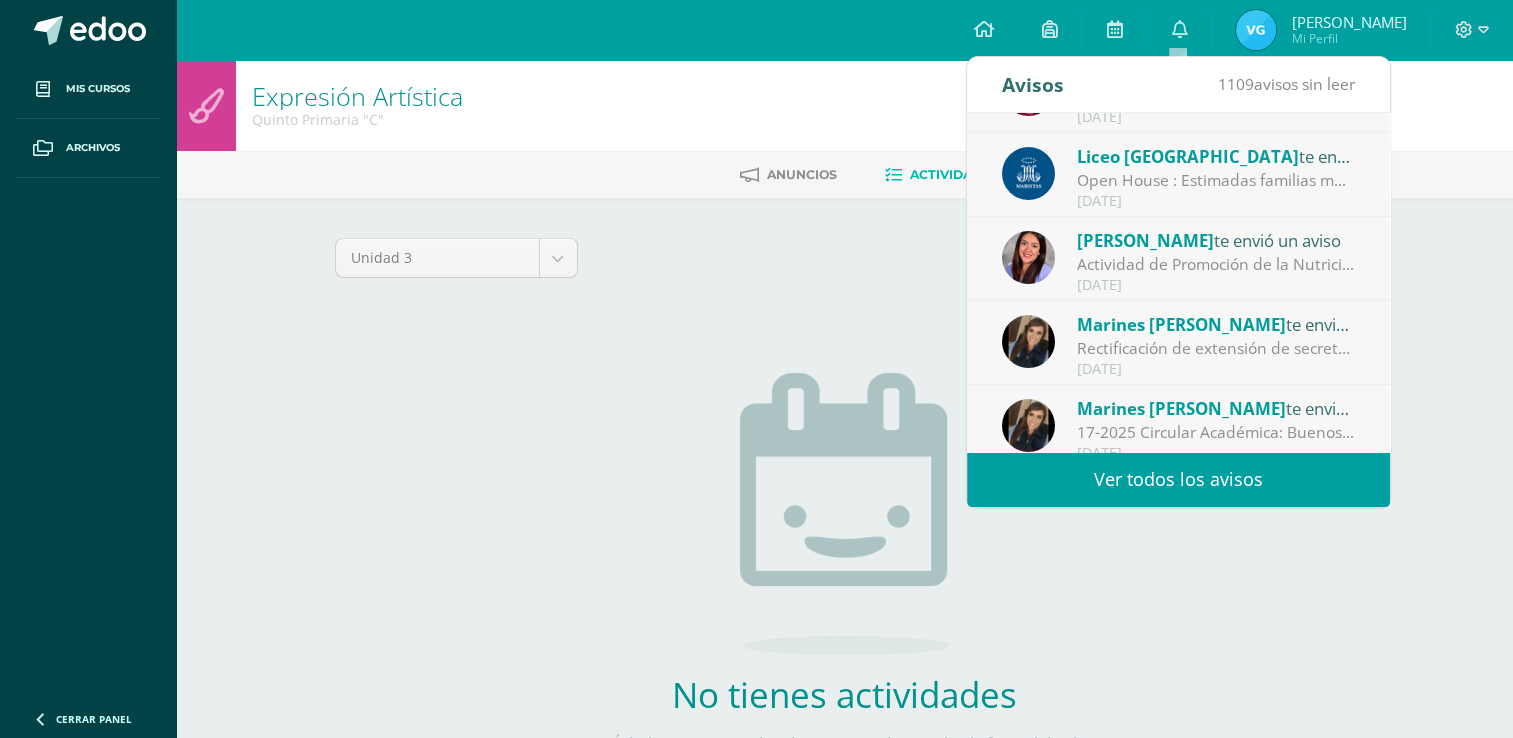 scroll, scrollTop: 332, scrollLeft: 0, axis: vertical 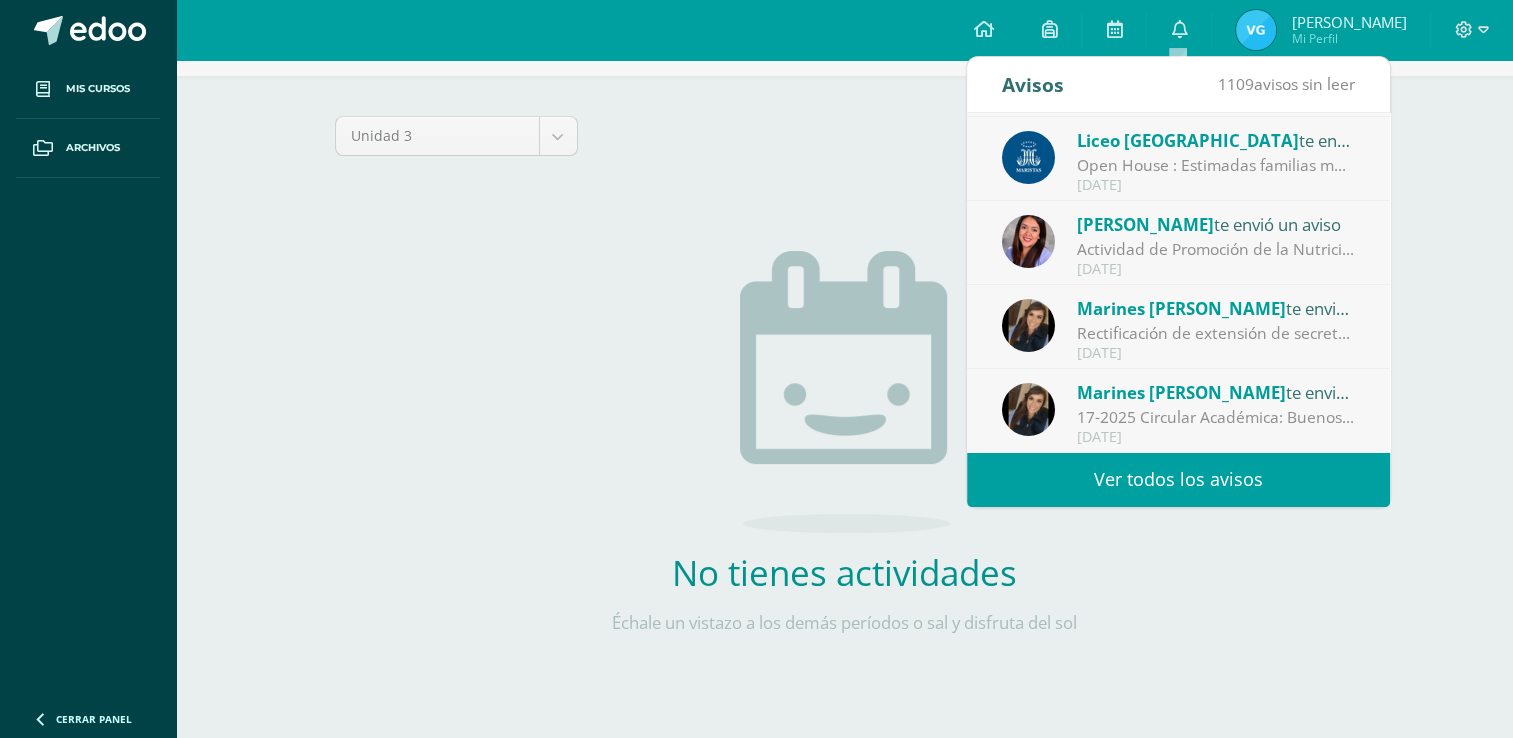click on "Ver todos los avisos" at bounding box center [1178, 479] 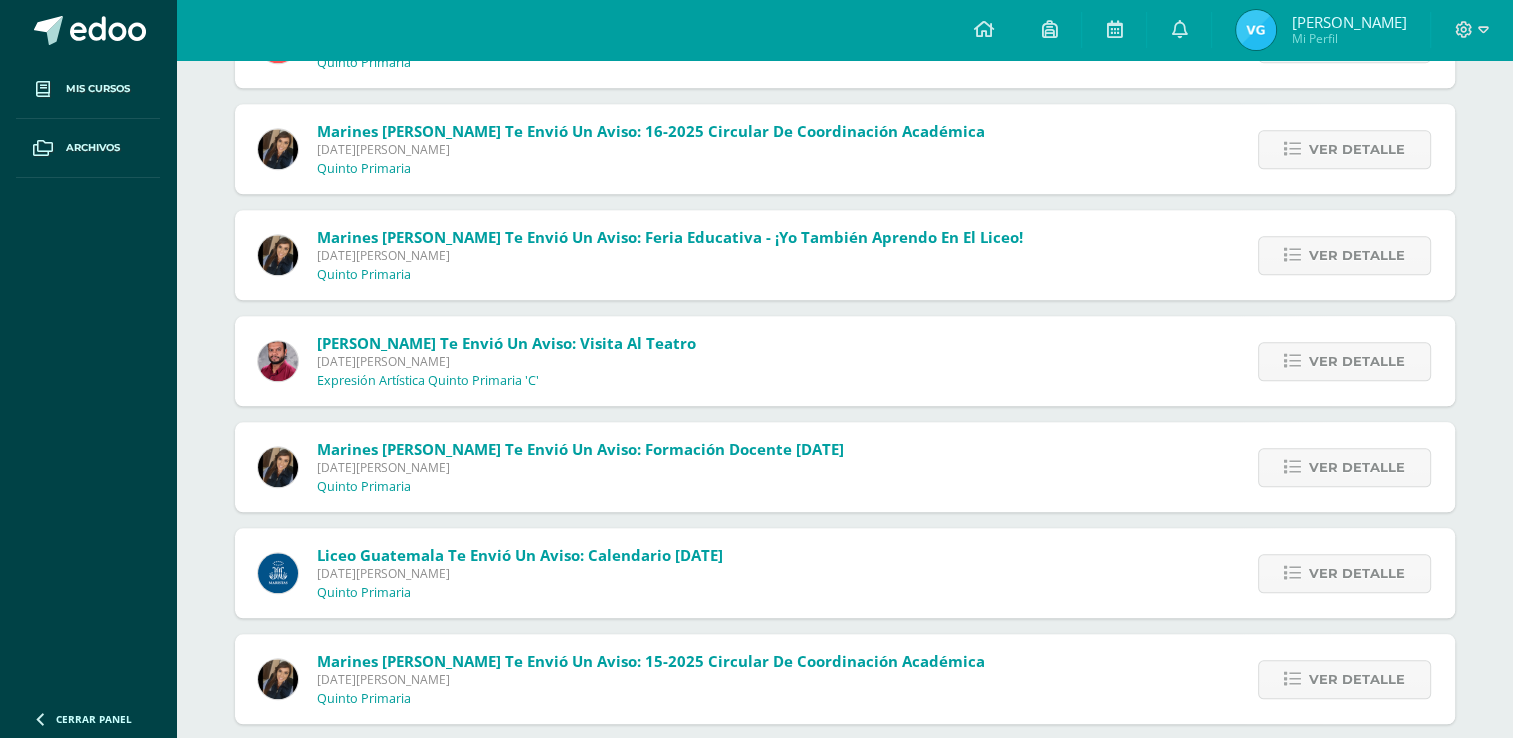 scroll, scrollTop: 2000, scrollLeft: 0, axis: vertical 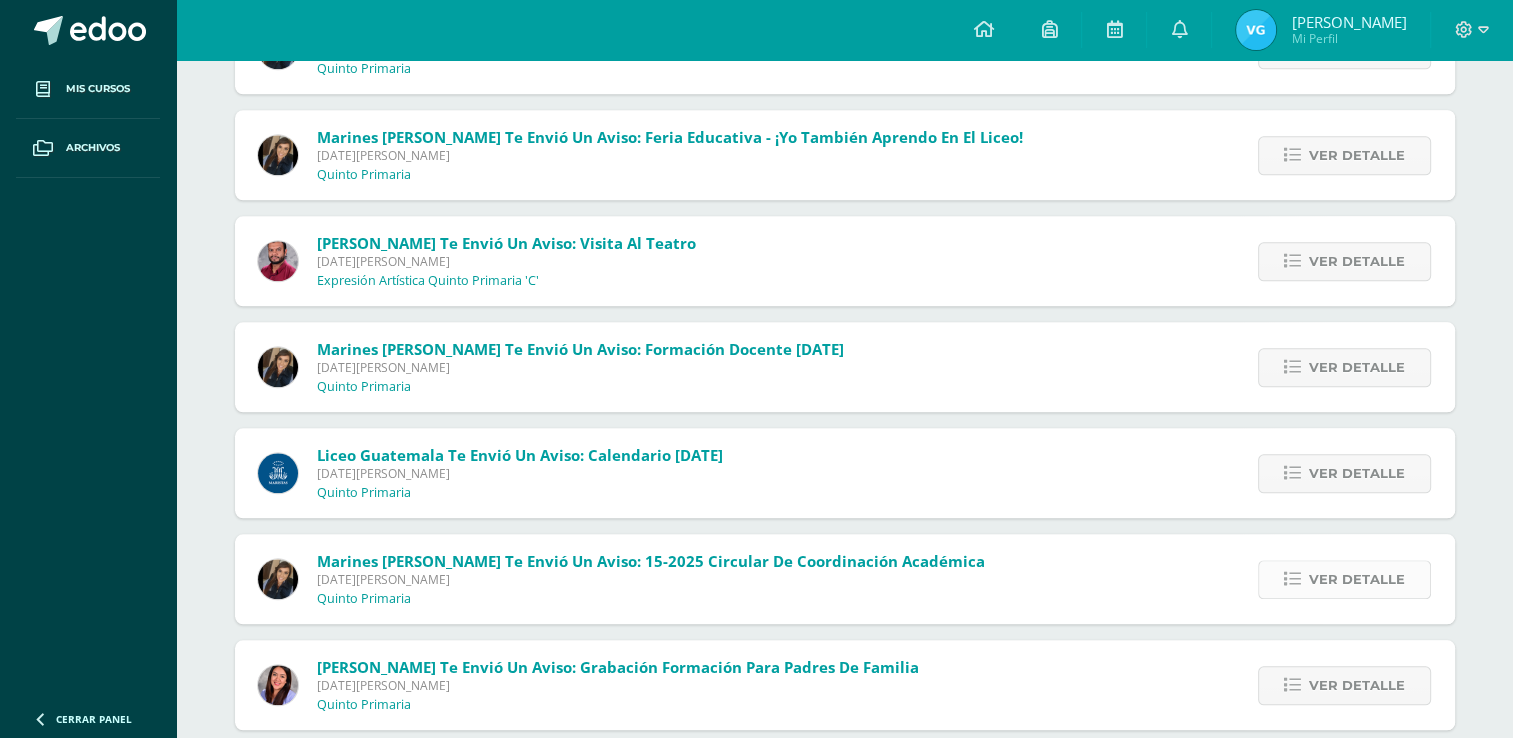 click on "Ver detalle" at bounding box center [1357, 579] 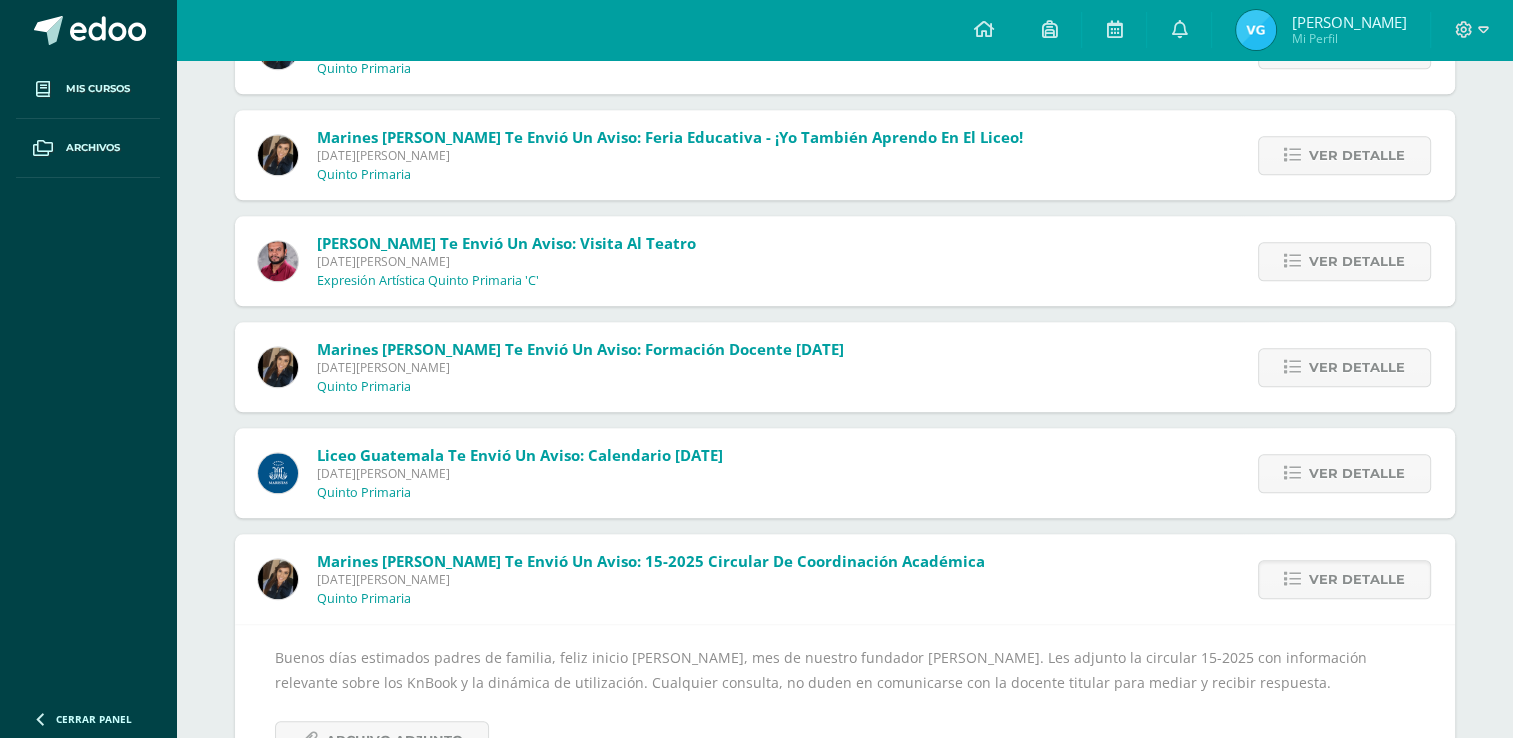 scroll, scrollTop: 2100, scrollLeft: 0, axis: vertical 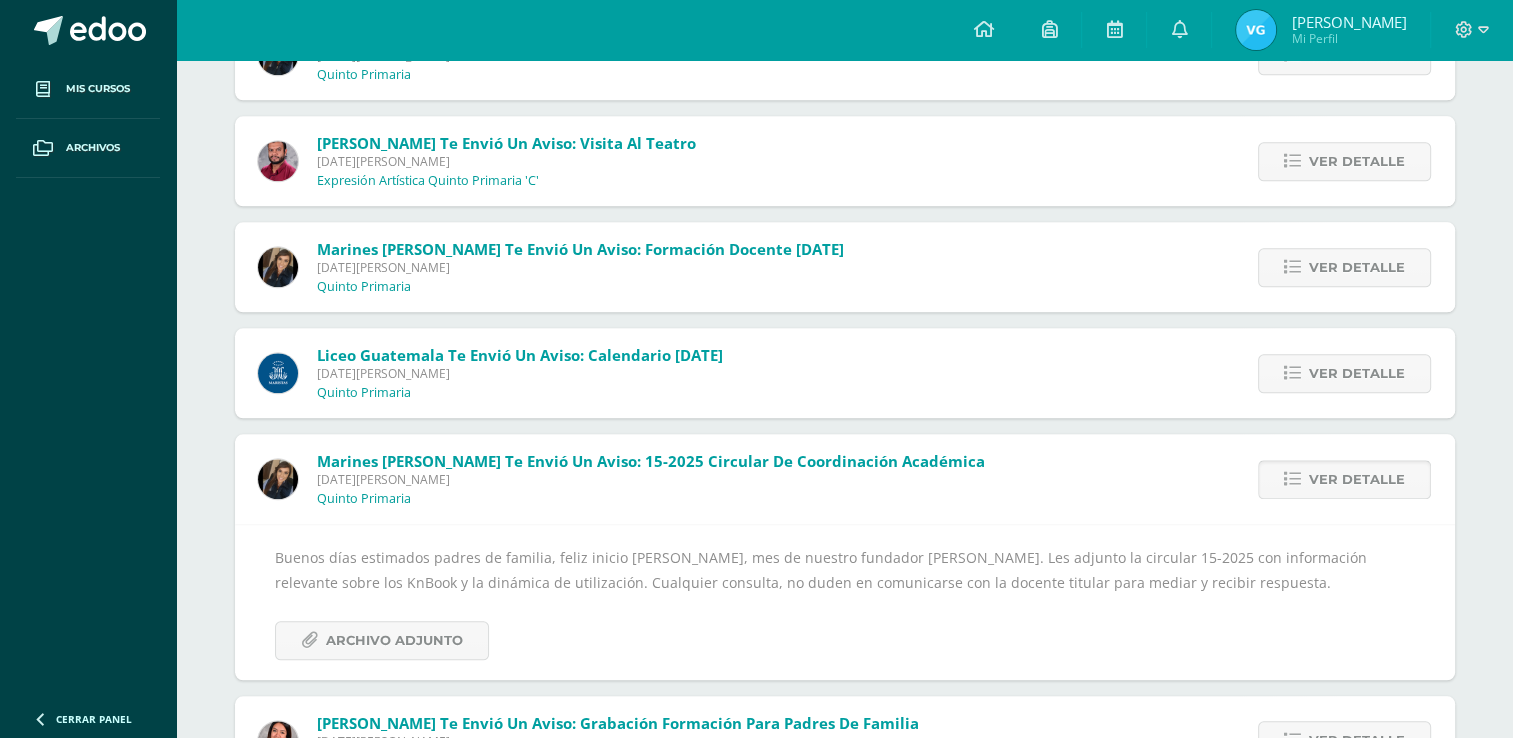 click on "Ver detalle" at bounding box center [1357, 479] 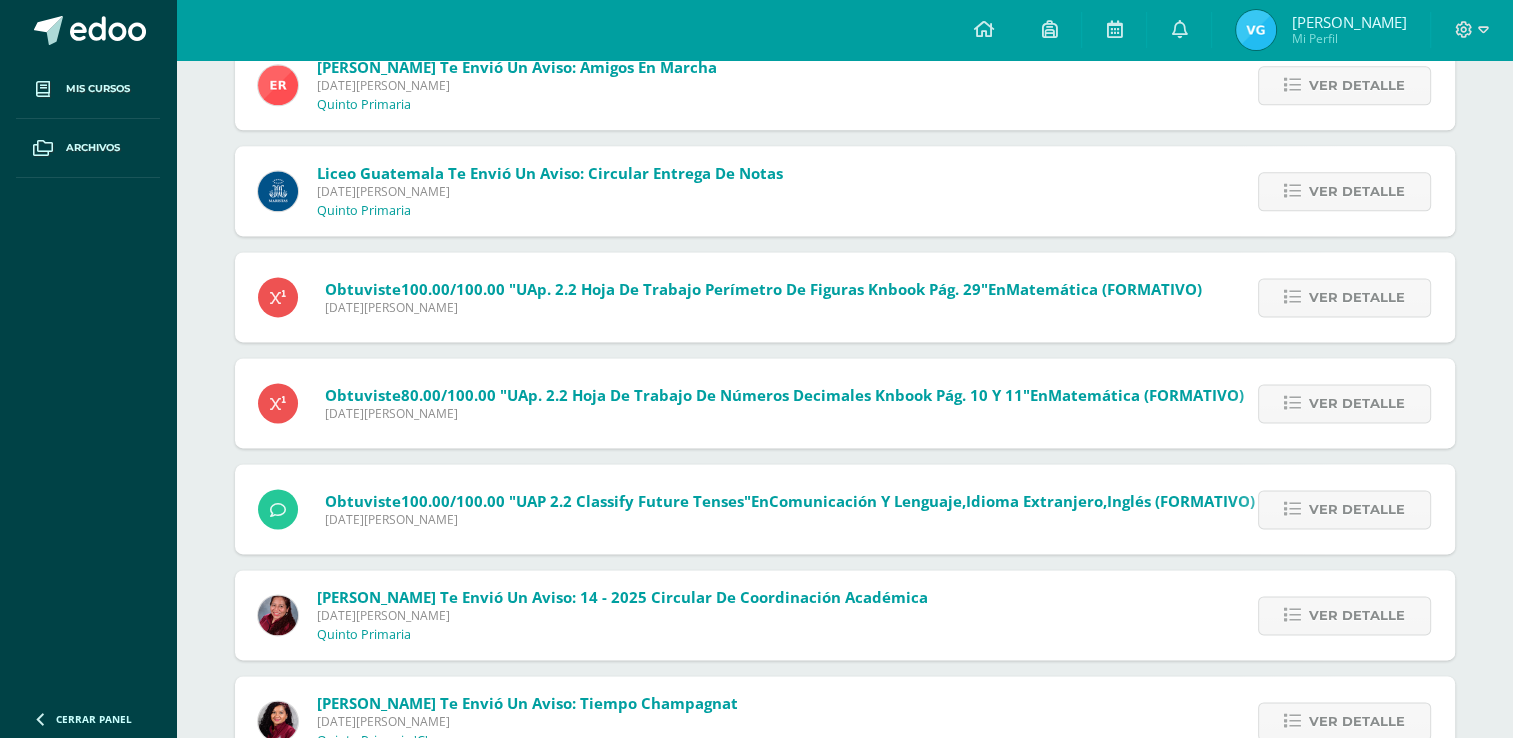scroll, scrollTop: 2700, scrollLeft: 0, axis: vertical 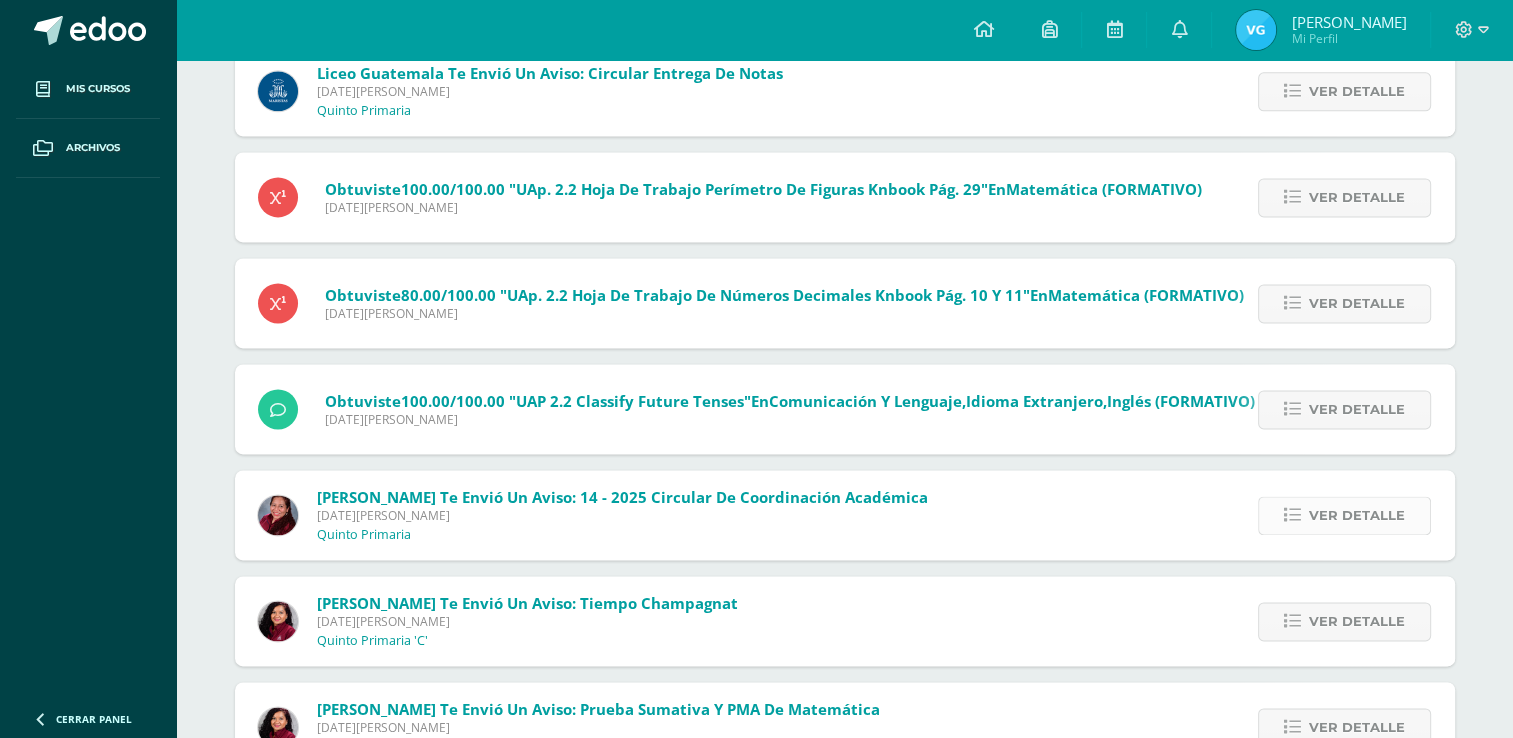 click on "Ver detalle" at bounding box center [1357, 515] 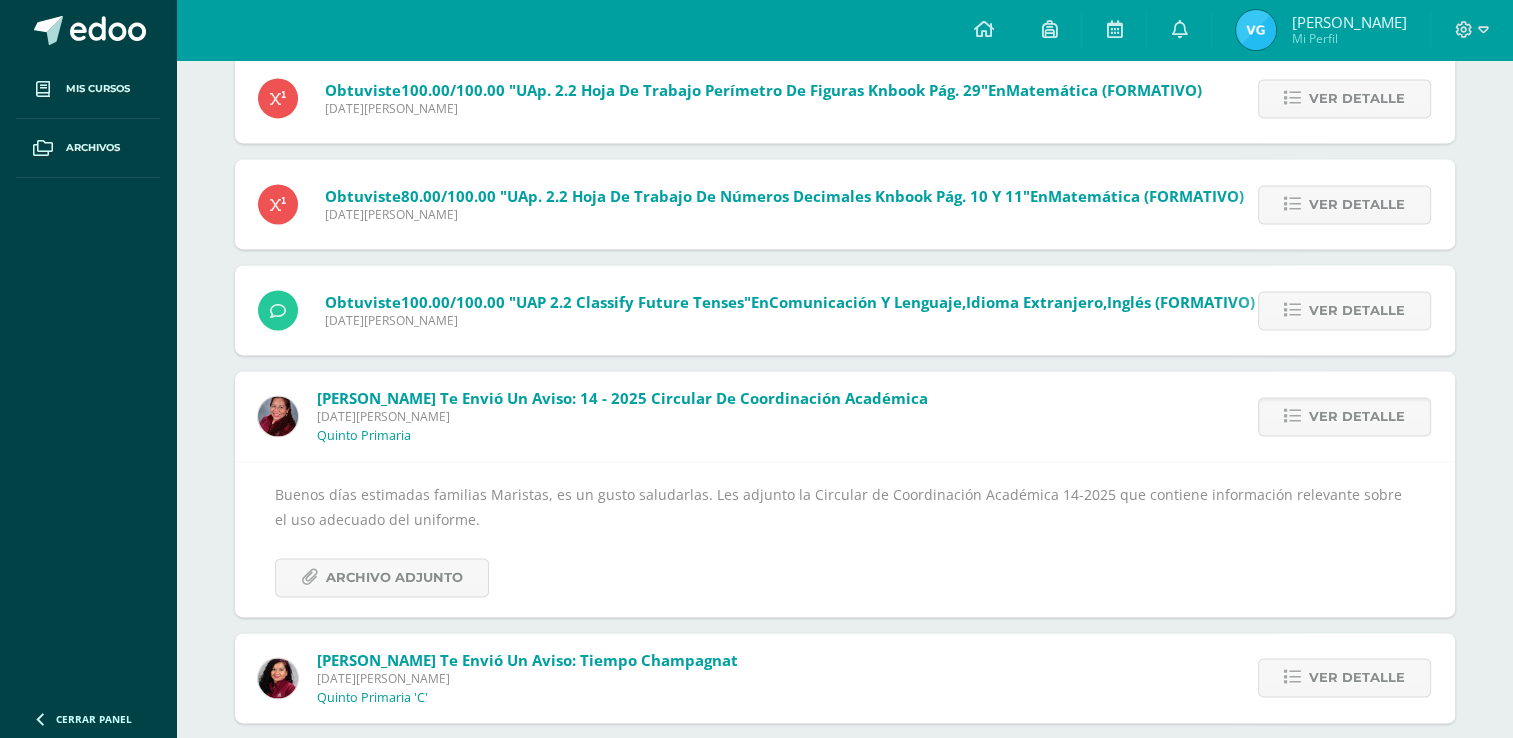 scroll, scrollTop: 2800, scrollLeft: 0, axis: vertical 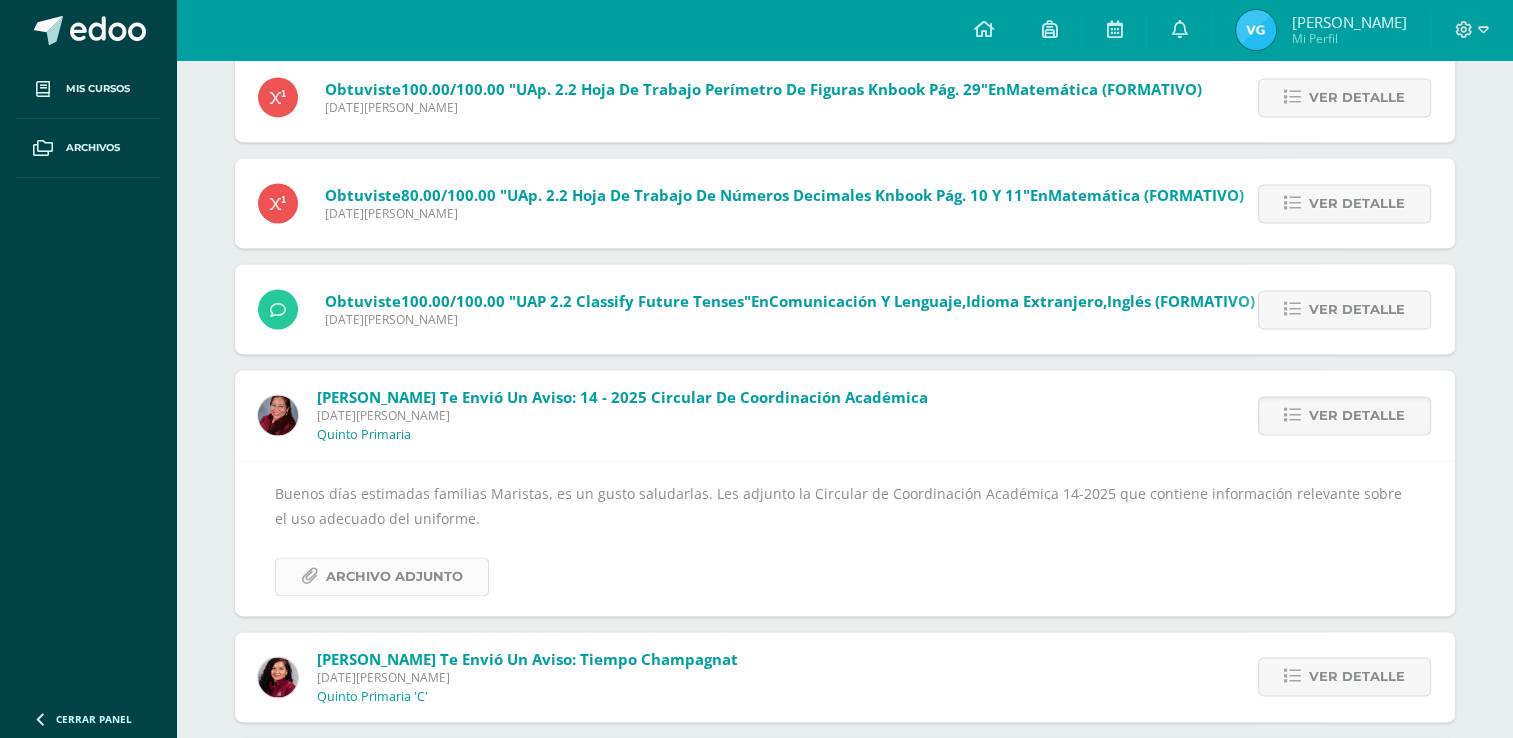 click on "Archivo Adjunto" at bounding box center [394, 576] 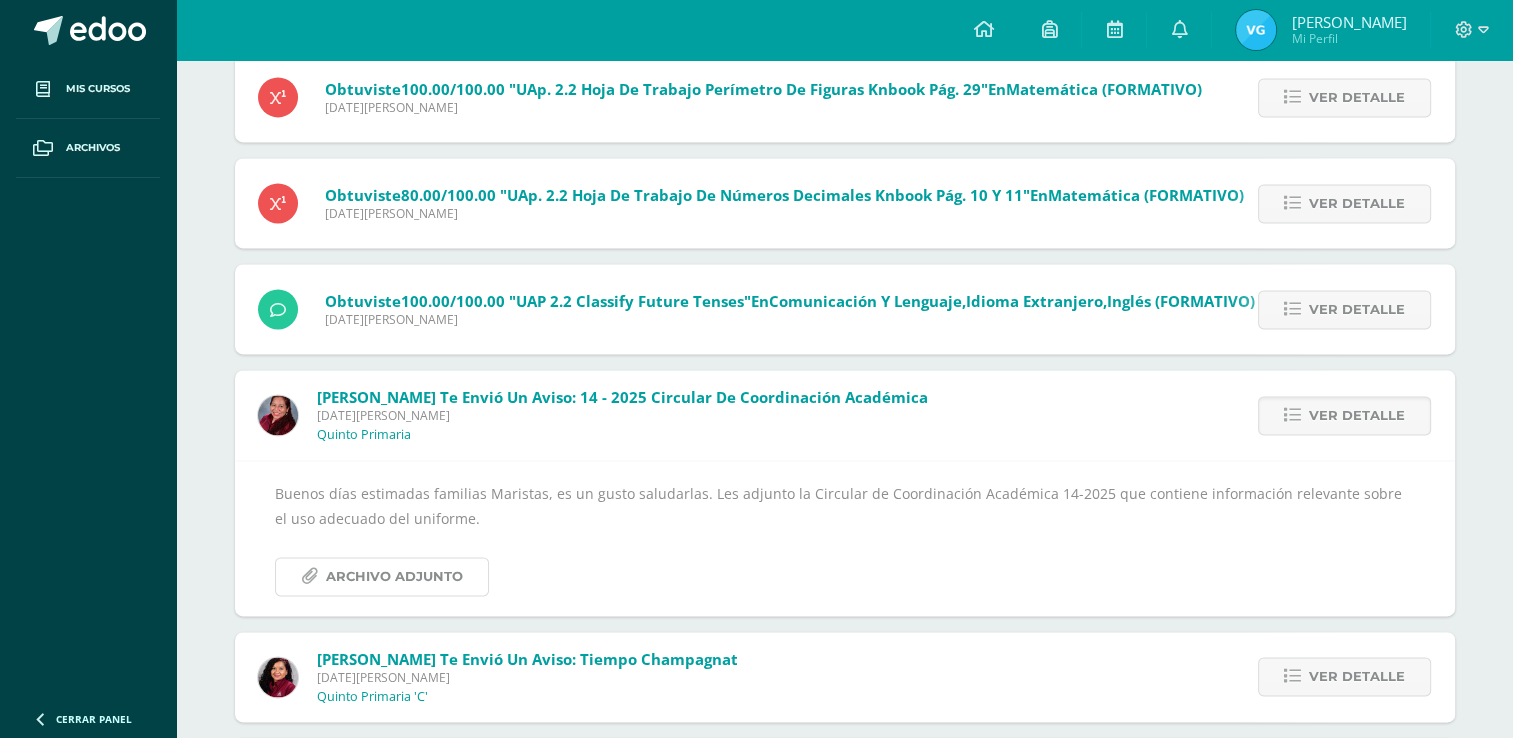 scroll, scrollTop: 2900, scrollLeft: 0, axis: vertical 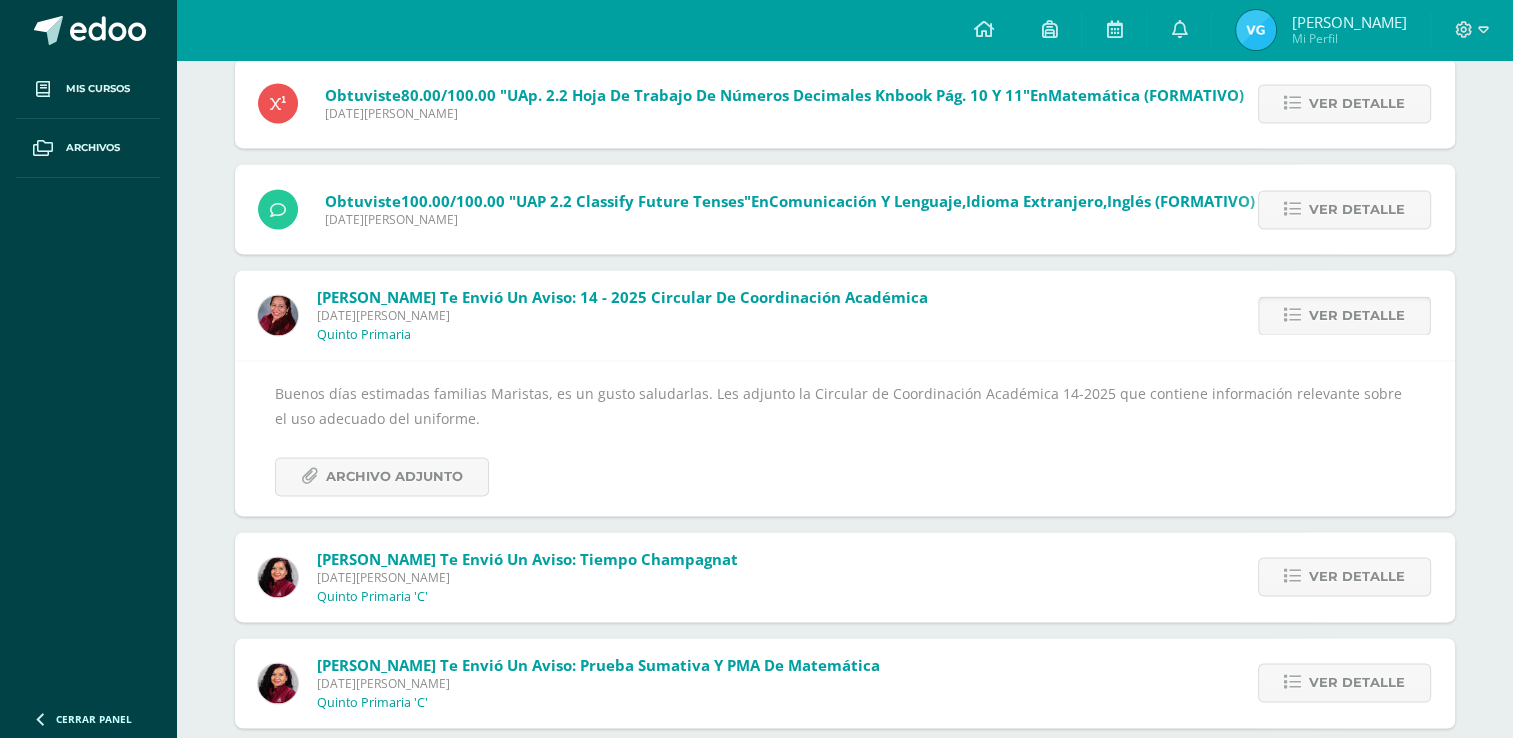 click on "Ver detalle" at bounding box center [1357, 315] 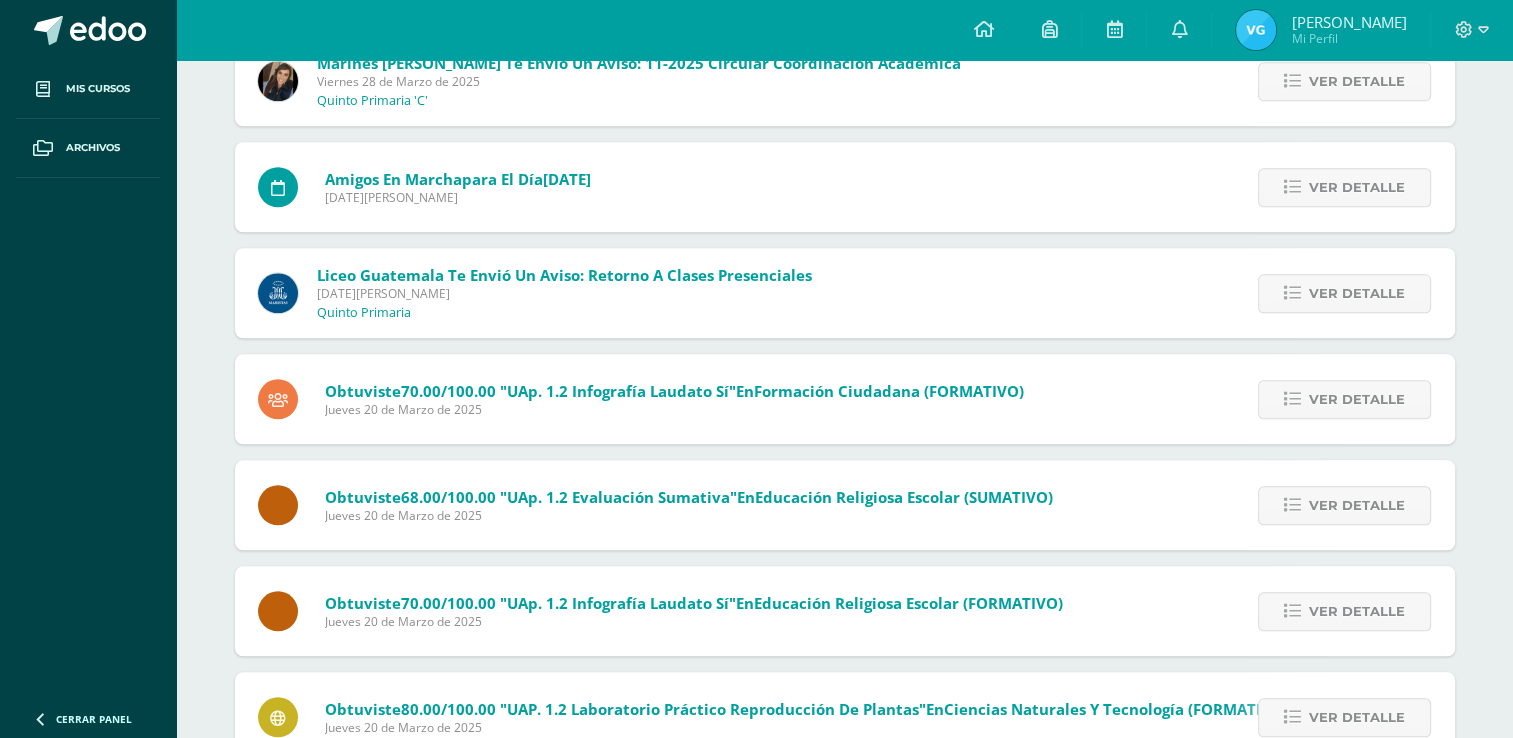 scroll, scrollTop: 9357, scrollLeft: 0, axis: vertical 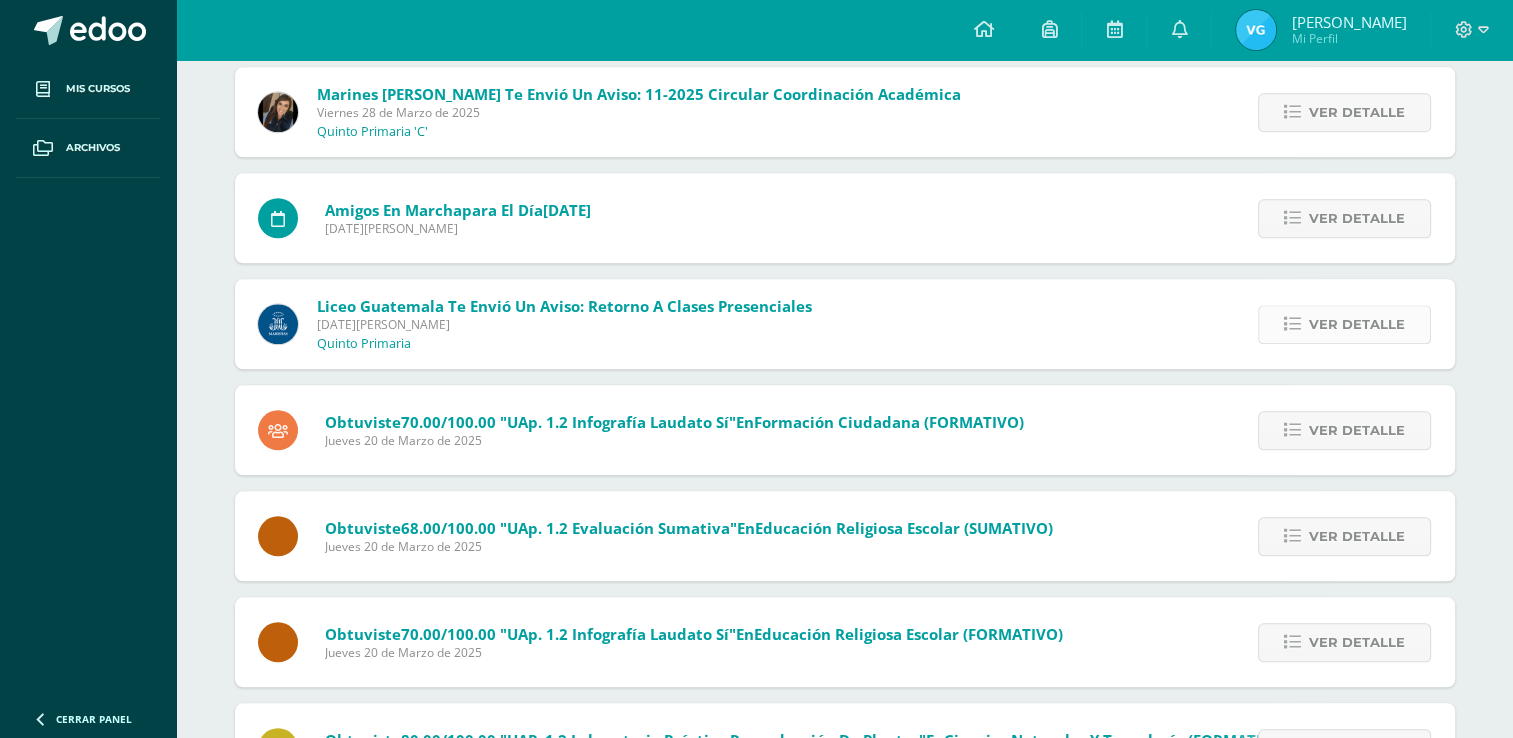 click on "Ver detalle" at bounding box center [1357, 324] 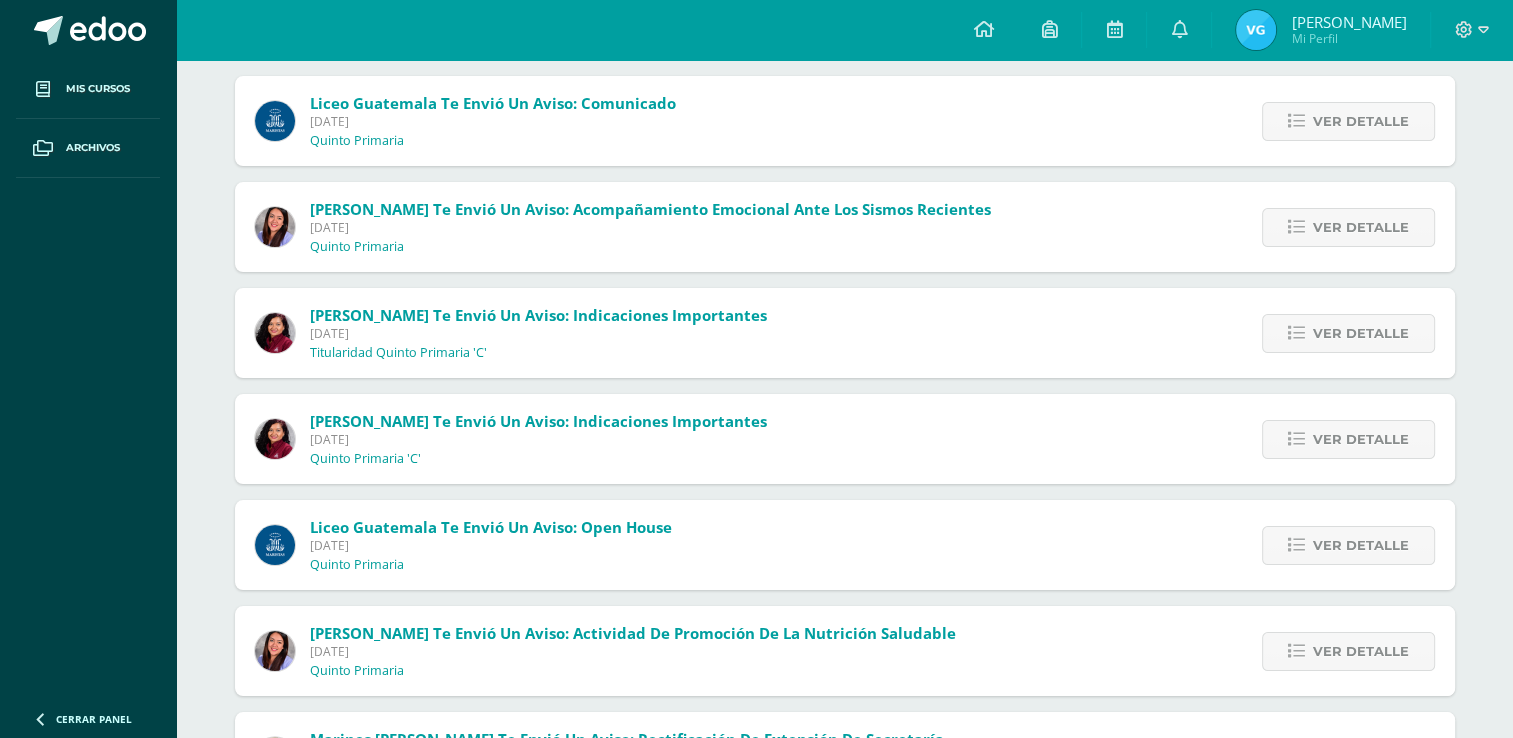 scroll, scrollTop: 0, scrollLeft: 0, axis: both 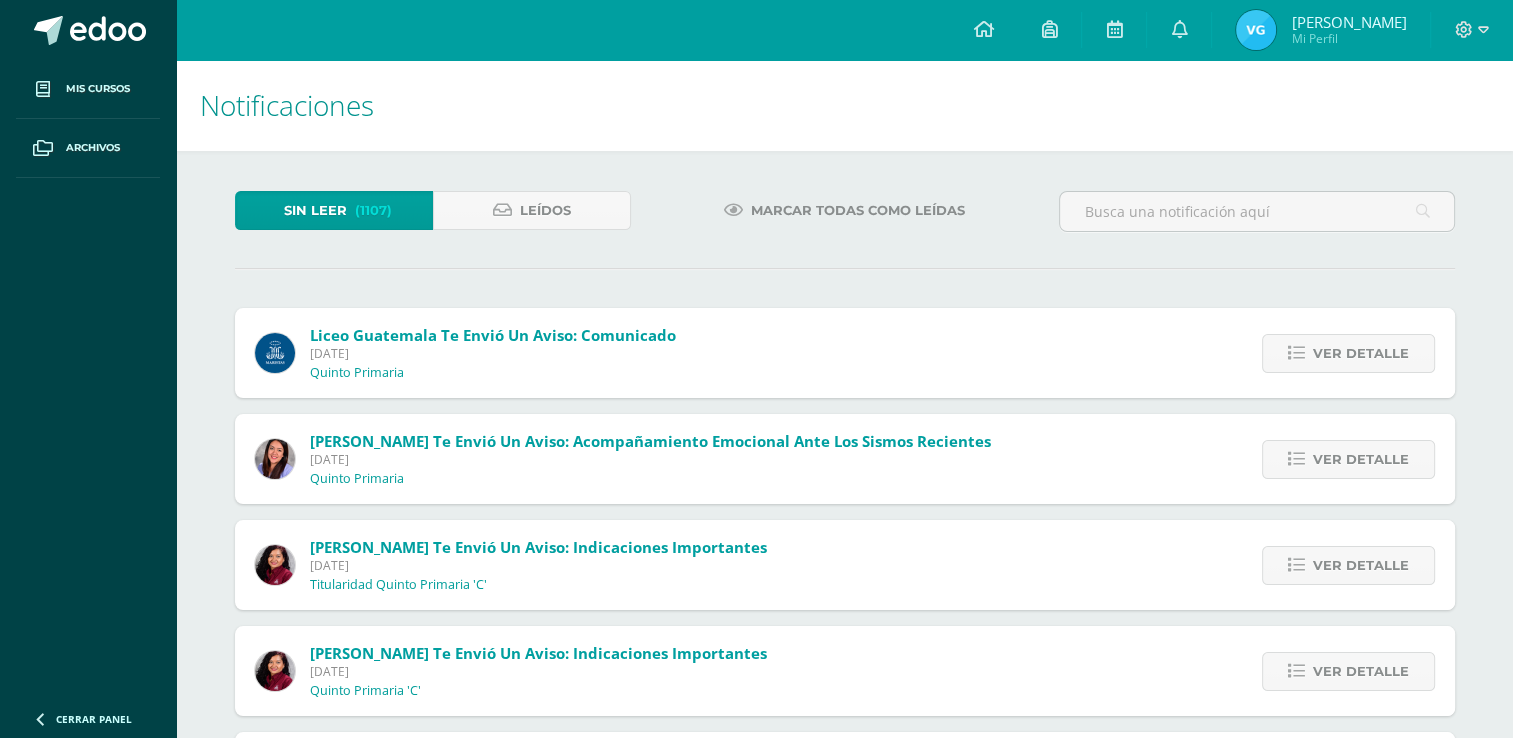 click at bounding box center [1256, 30] 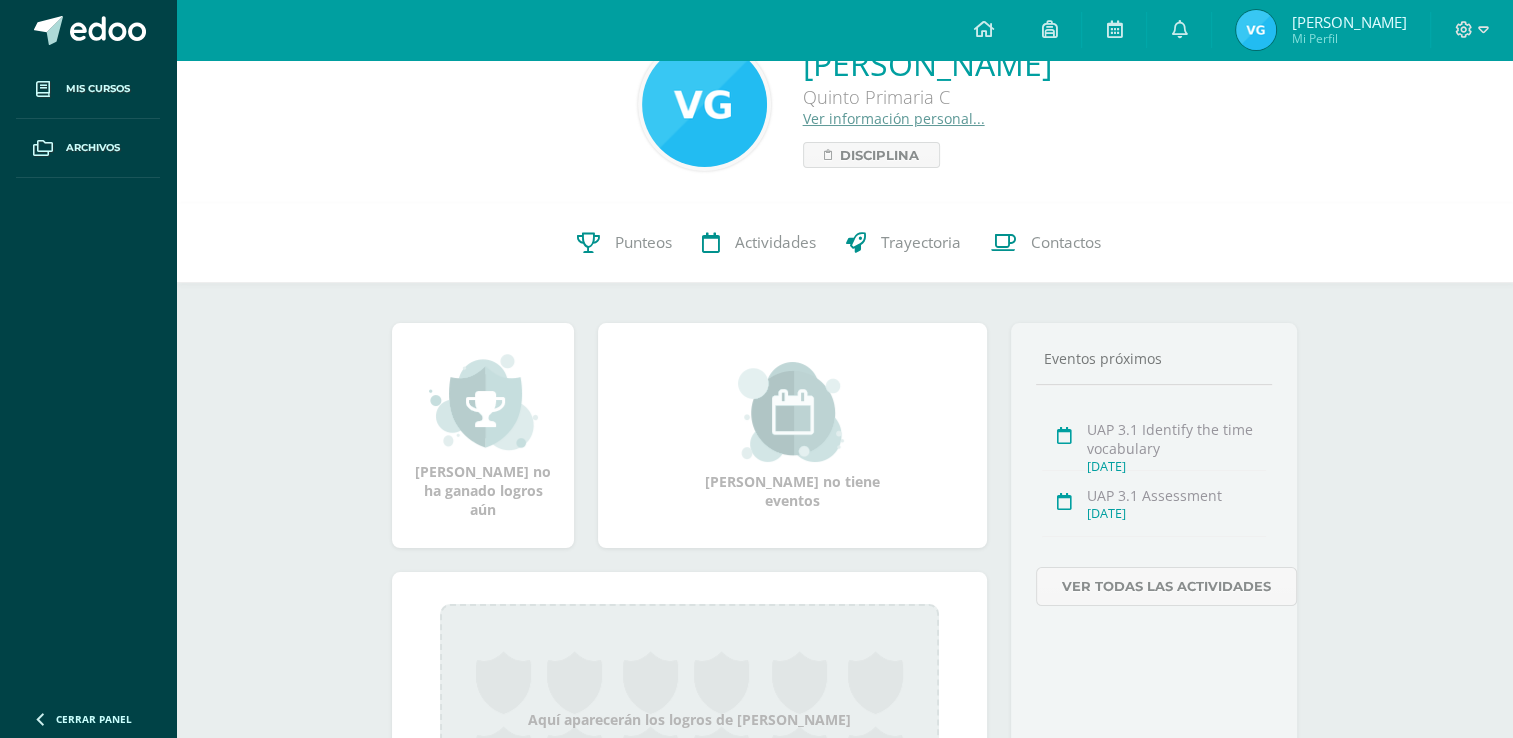 scroll, scrollTop: 100, scrollLeft: 0, axis: vertical 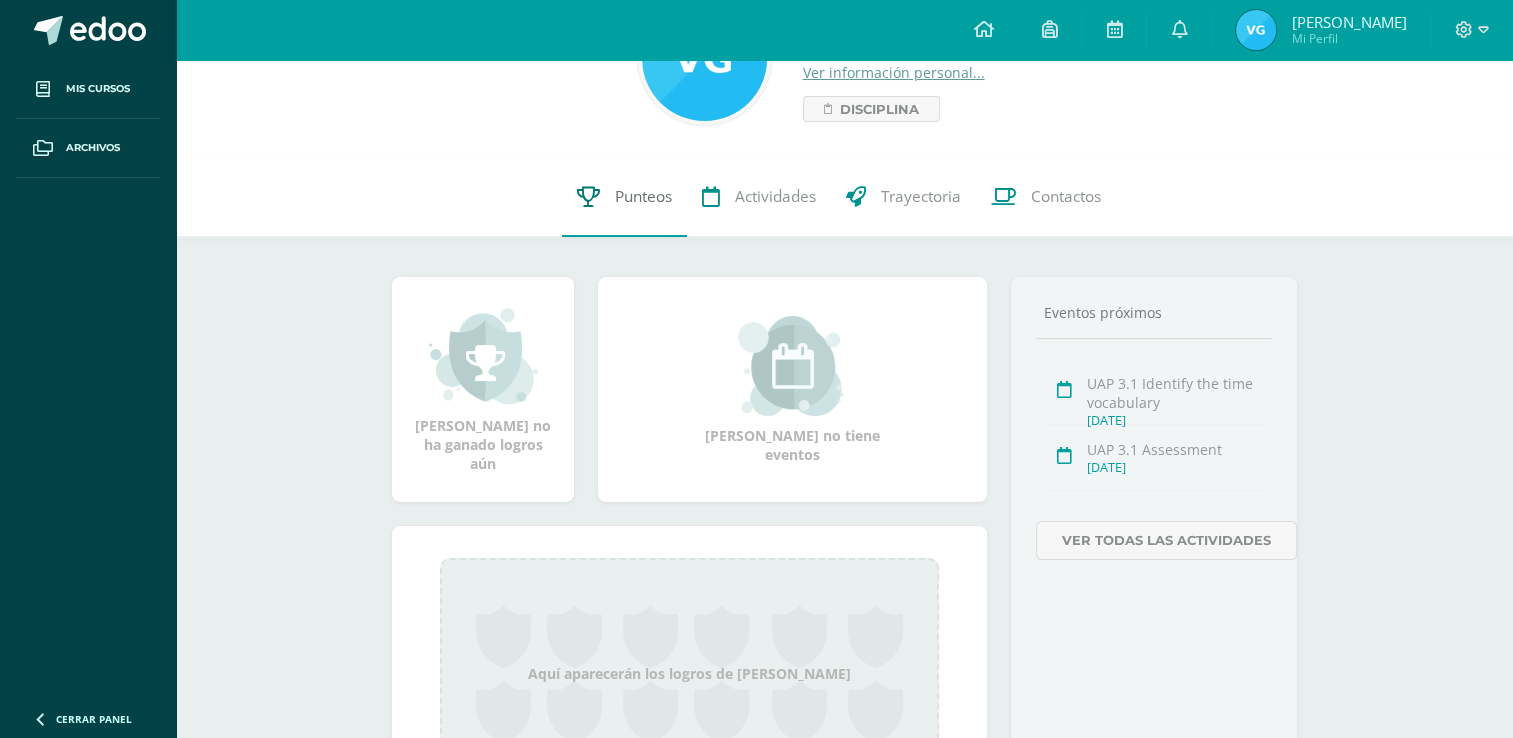 click on "Punteos" at bounding box center [643, 196] 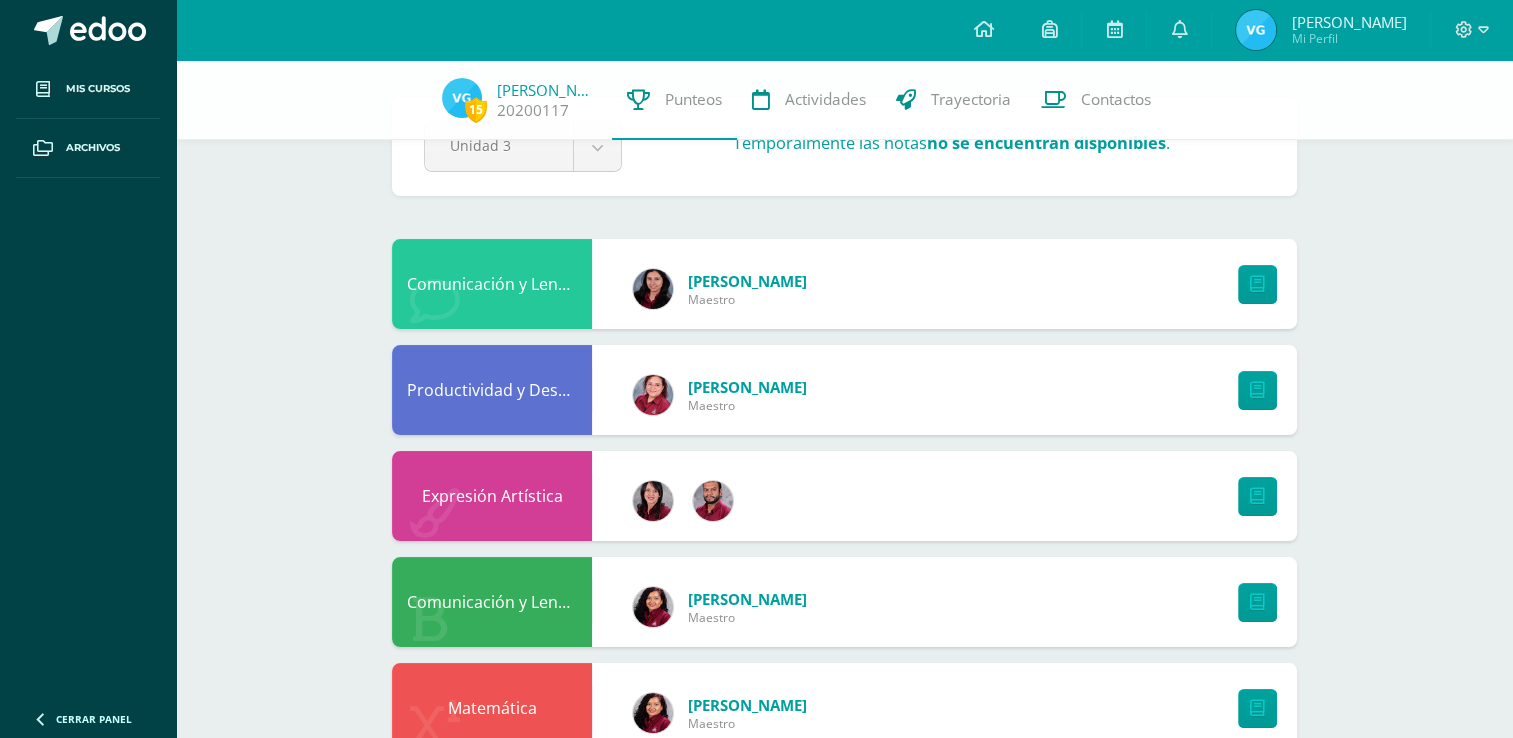 scroll, scrollTop: 0, scrollLeft: 0, axis: both 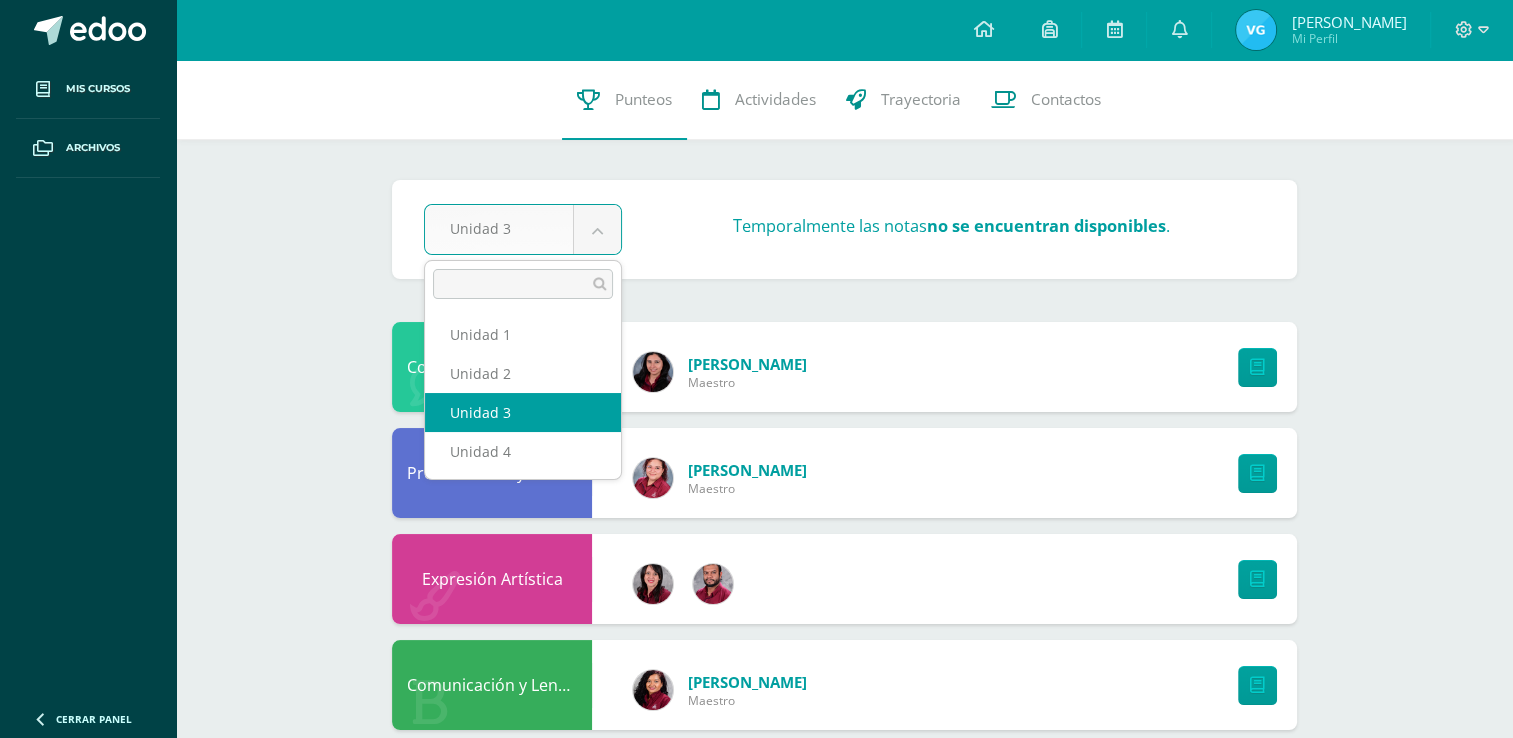 click on "Mis cursos Archivos Cerrar panel
Ciencias Naturales y Tecnología
Quinto
Primaria
"C"
Ciencias Sociales
Quinto
Primaria
"C"
Comunicación y Lenguaje,Idioma Español
Quinto
Primaria
"C"
Comunicación y Lenguaje,Idioma Extranjero,Inglés
Quinto
Primaria
"C"
Educación Física
Quinto
Primaria
"C"
Ver Todos los Cursos Avisos" at bounding box center [756, 756] 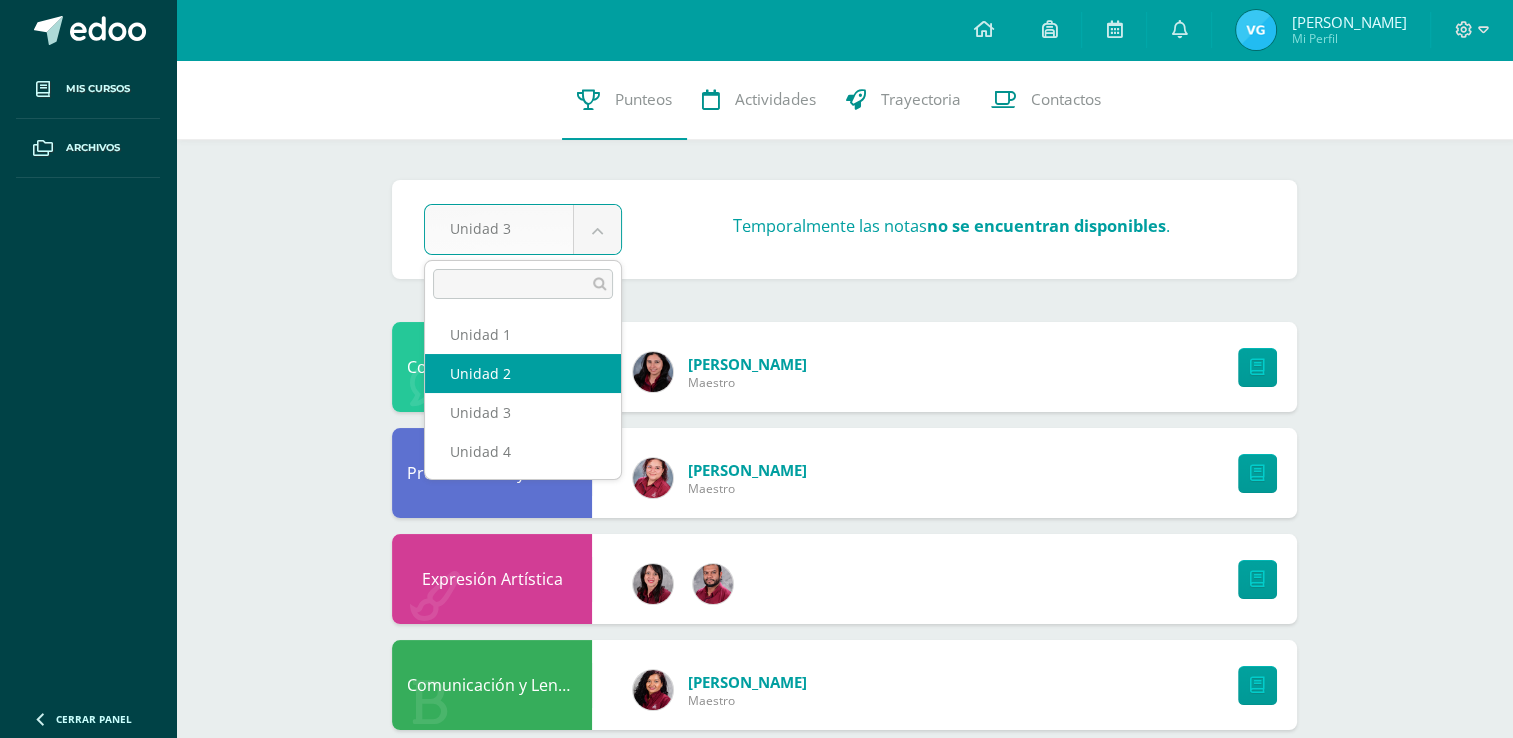 select on "Unidad 2" 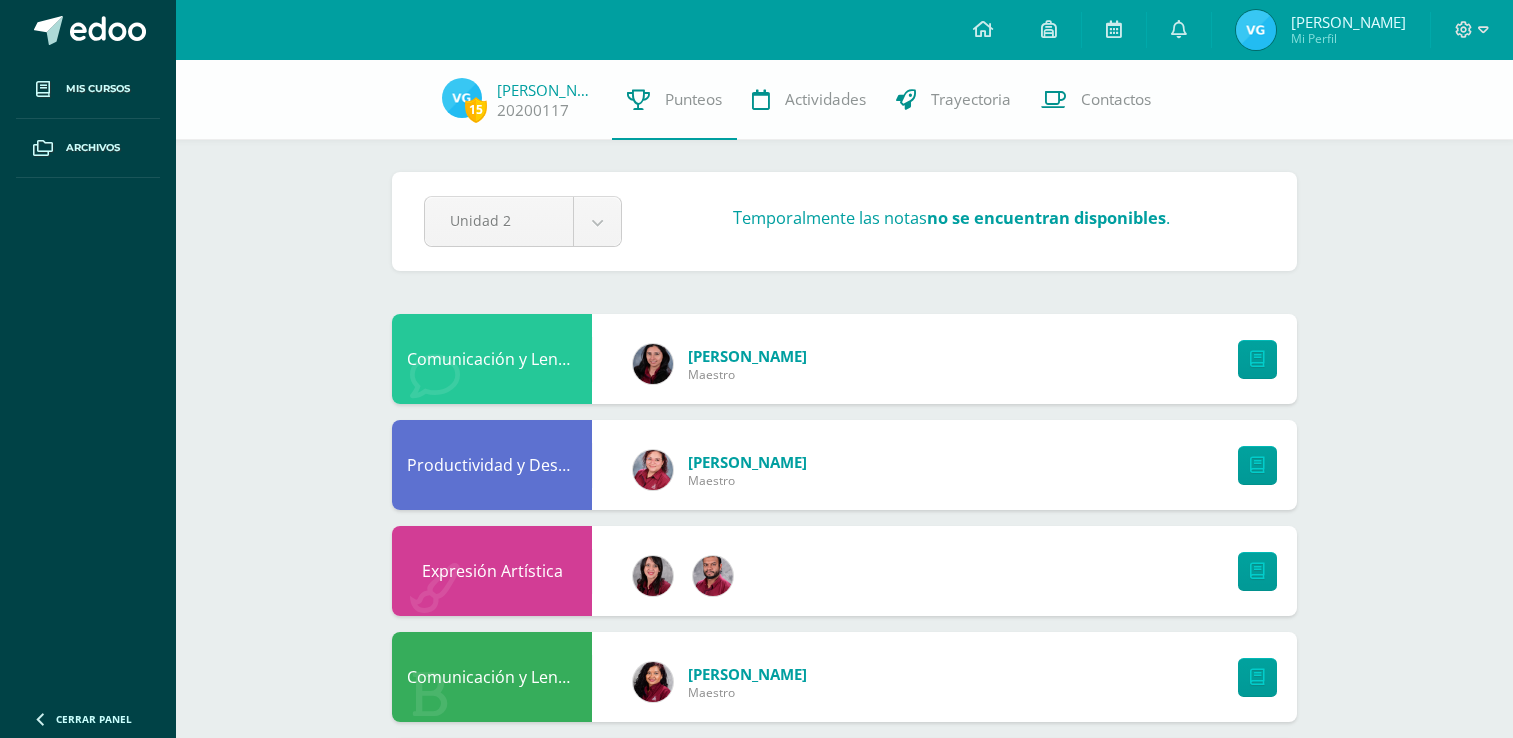 scroll, scrollTop: 0, scrollLeft: 0, axis: both 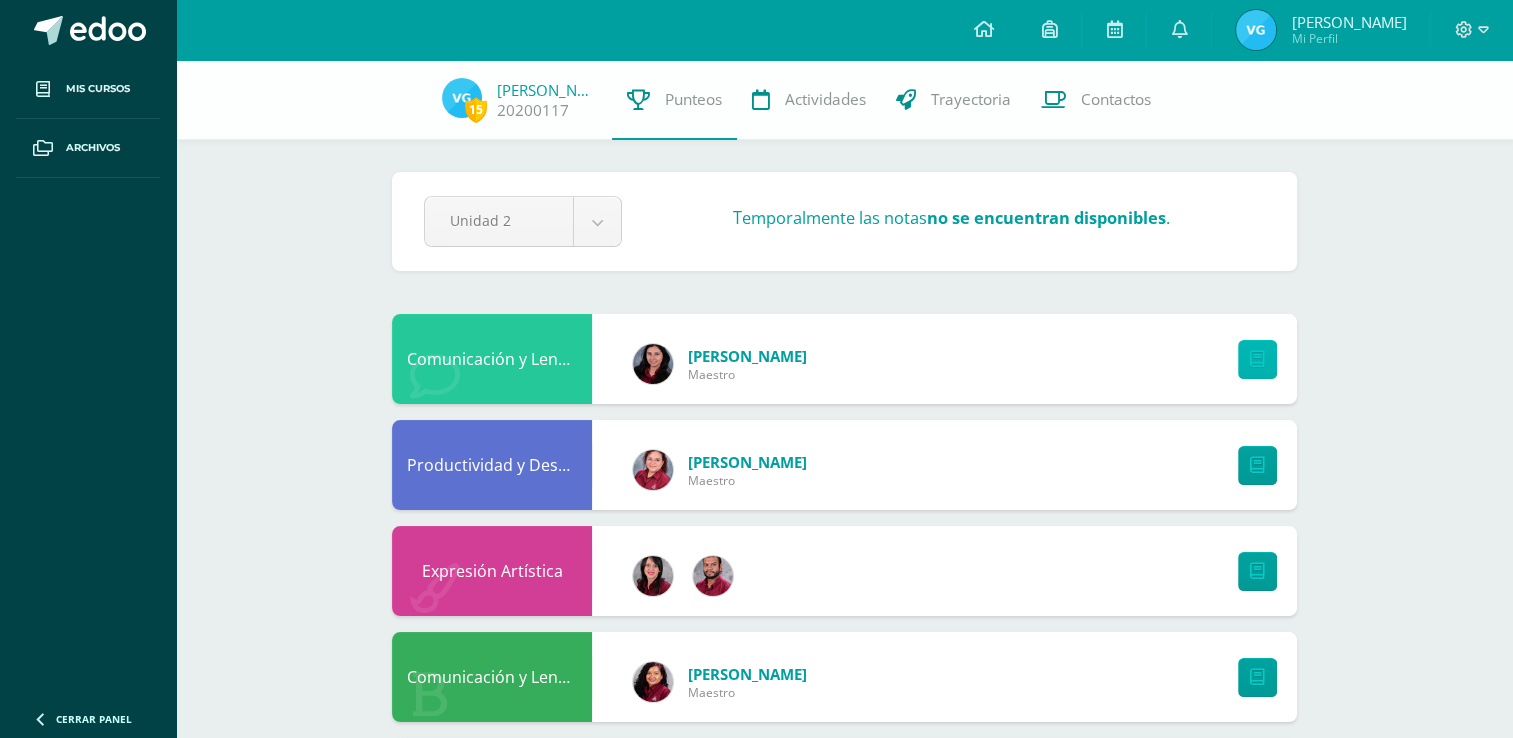 click at bounding box center [1257, 359] 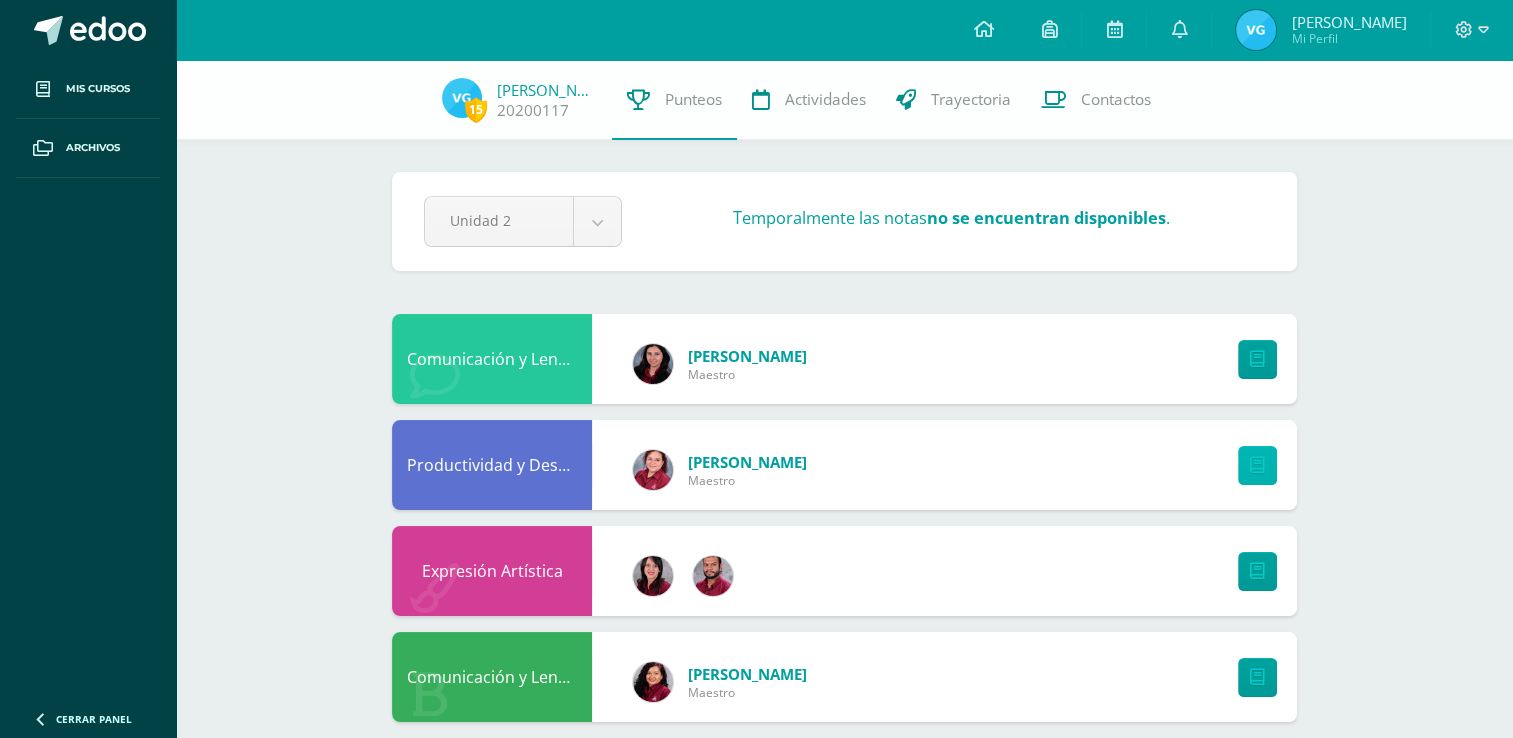 click at bounding box center (1257, 465) 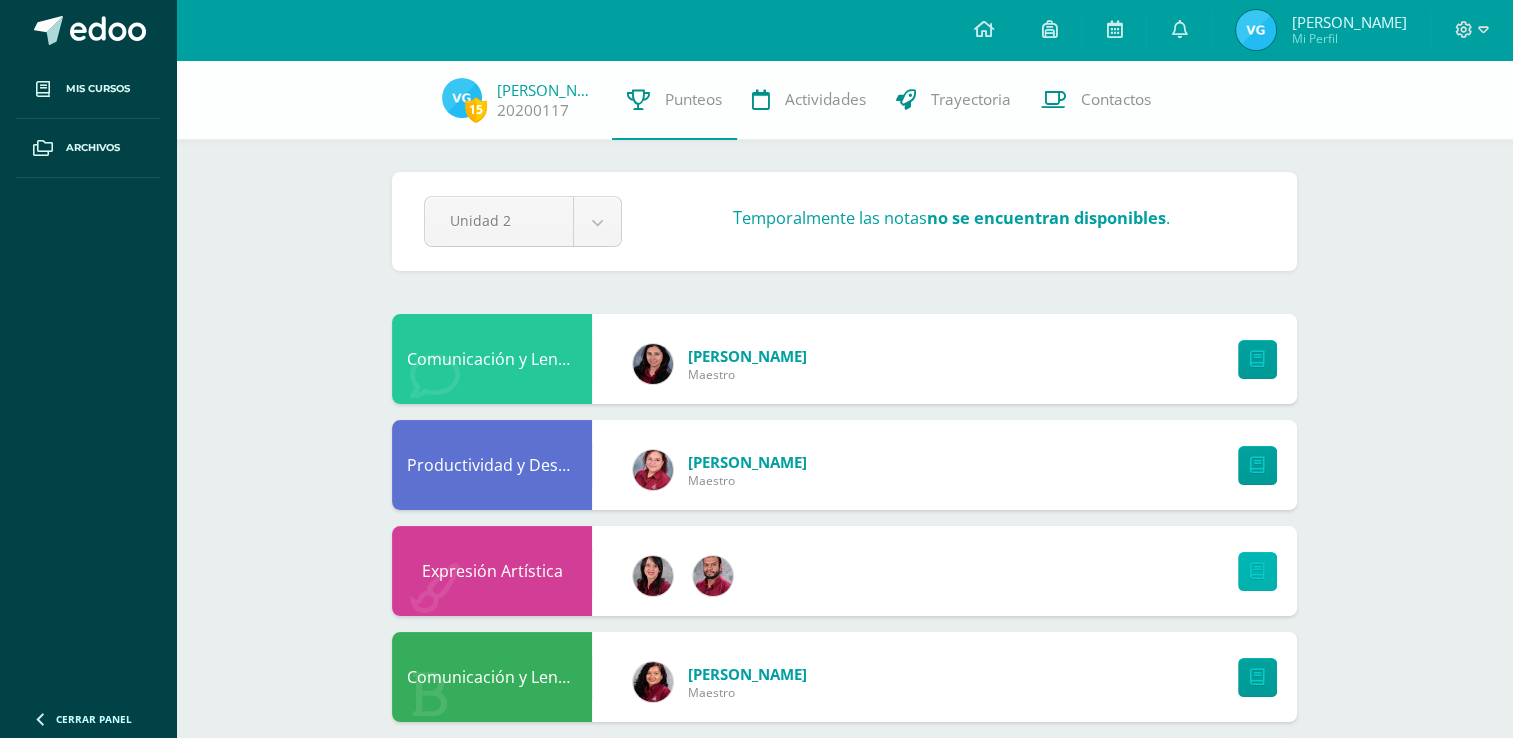 click at bounding box center [1257, 571] 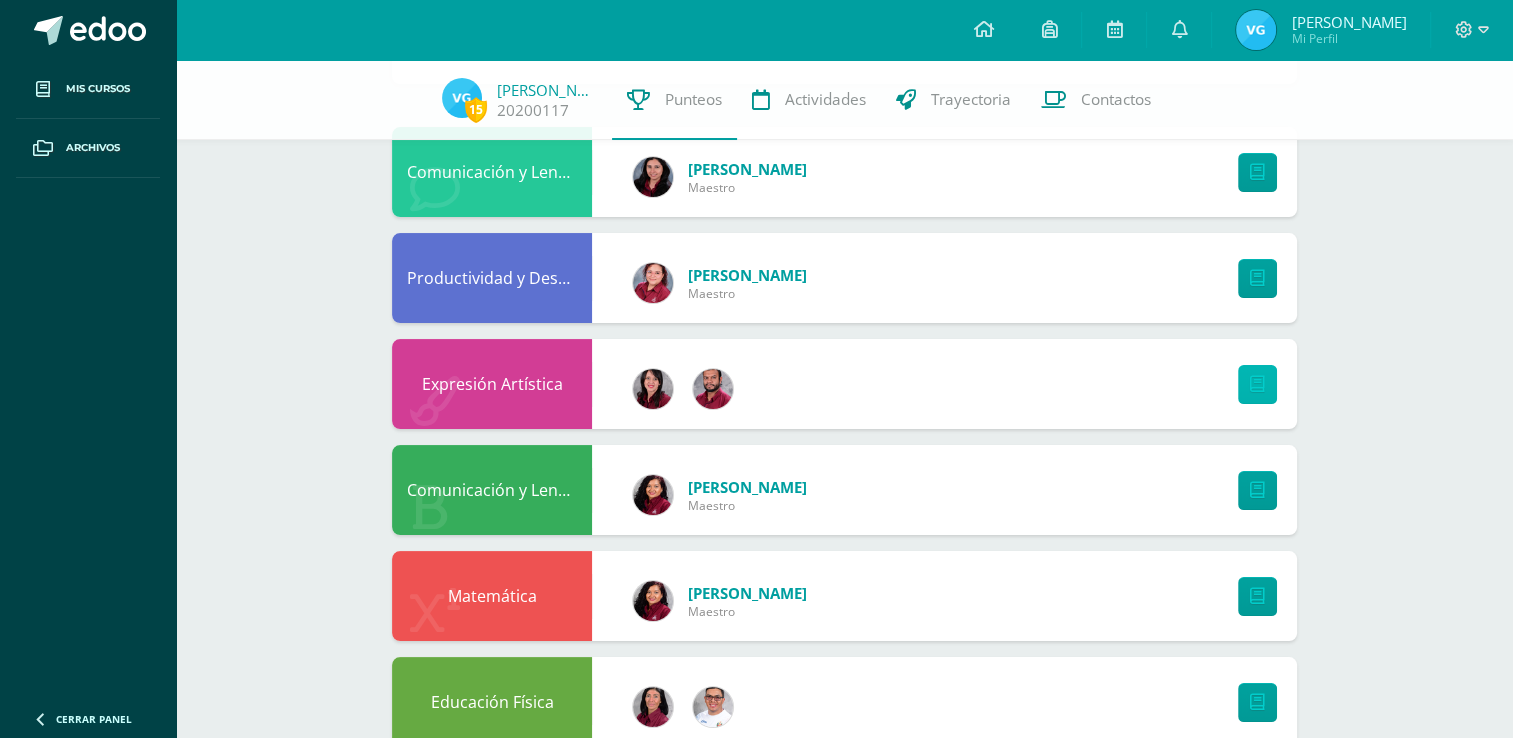 scroll, scrollTop: 200, scrollLeft: 0, axis: vertical 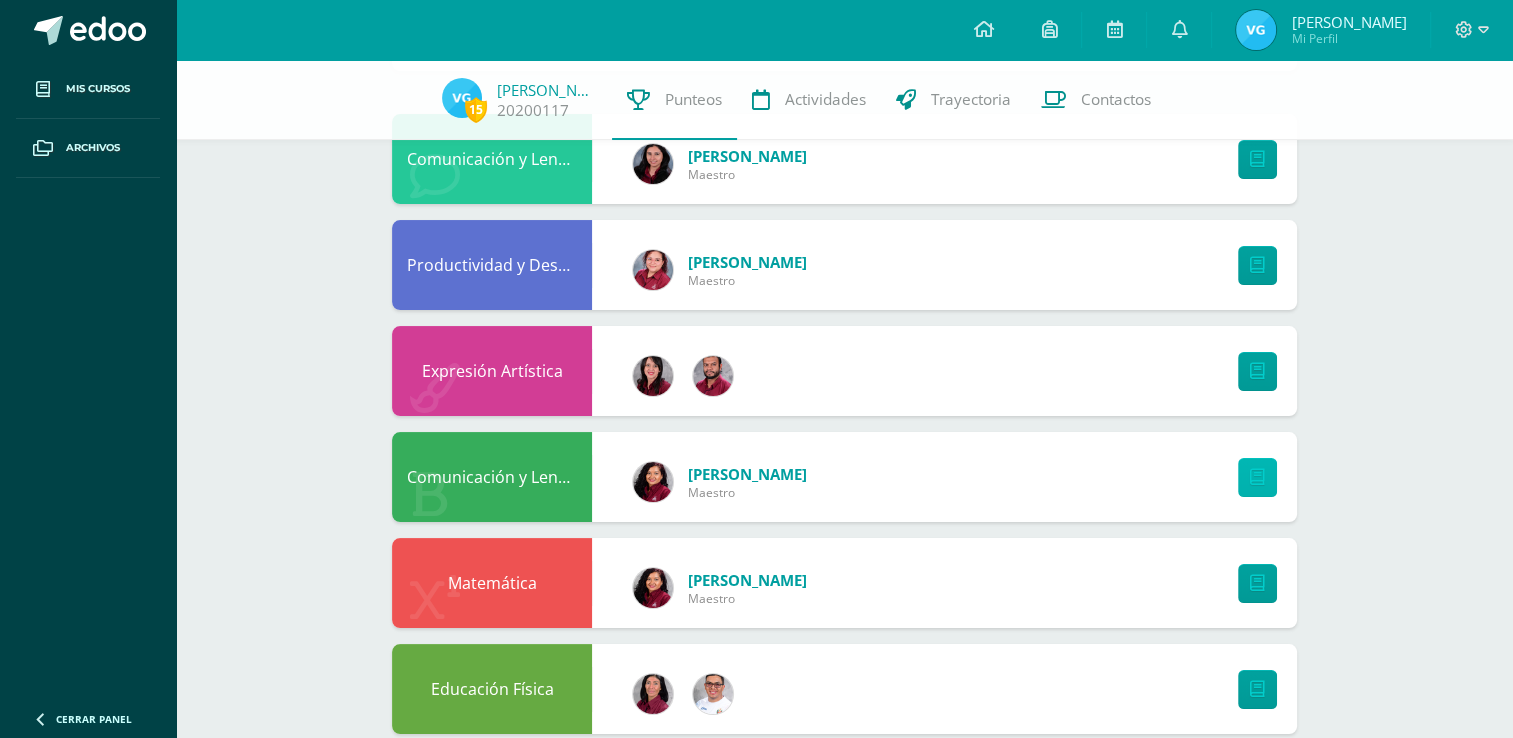 click at bounding box center [1257, 477] 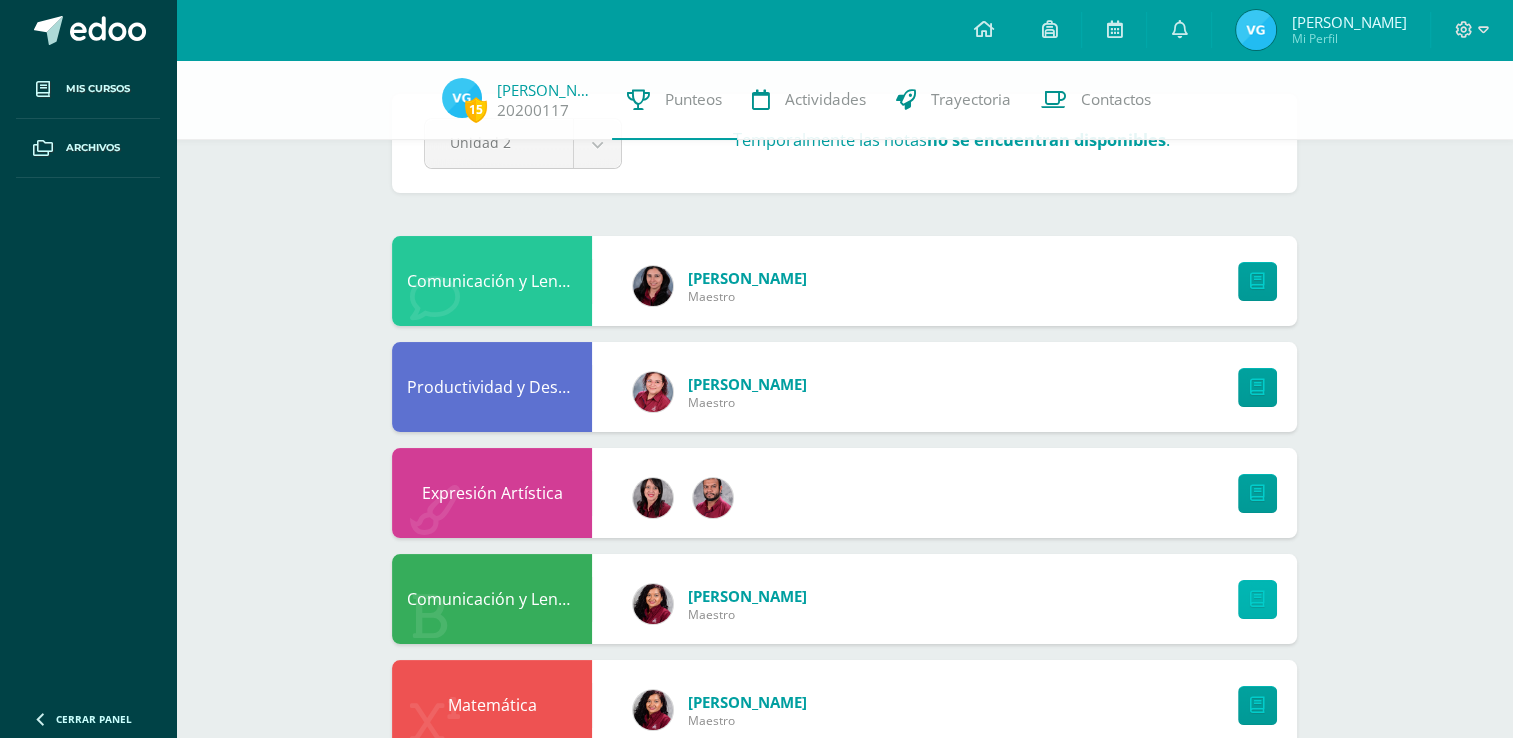 scroll, scrollTop: 0, scrollLeft: 0, axis: both 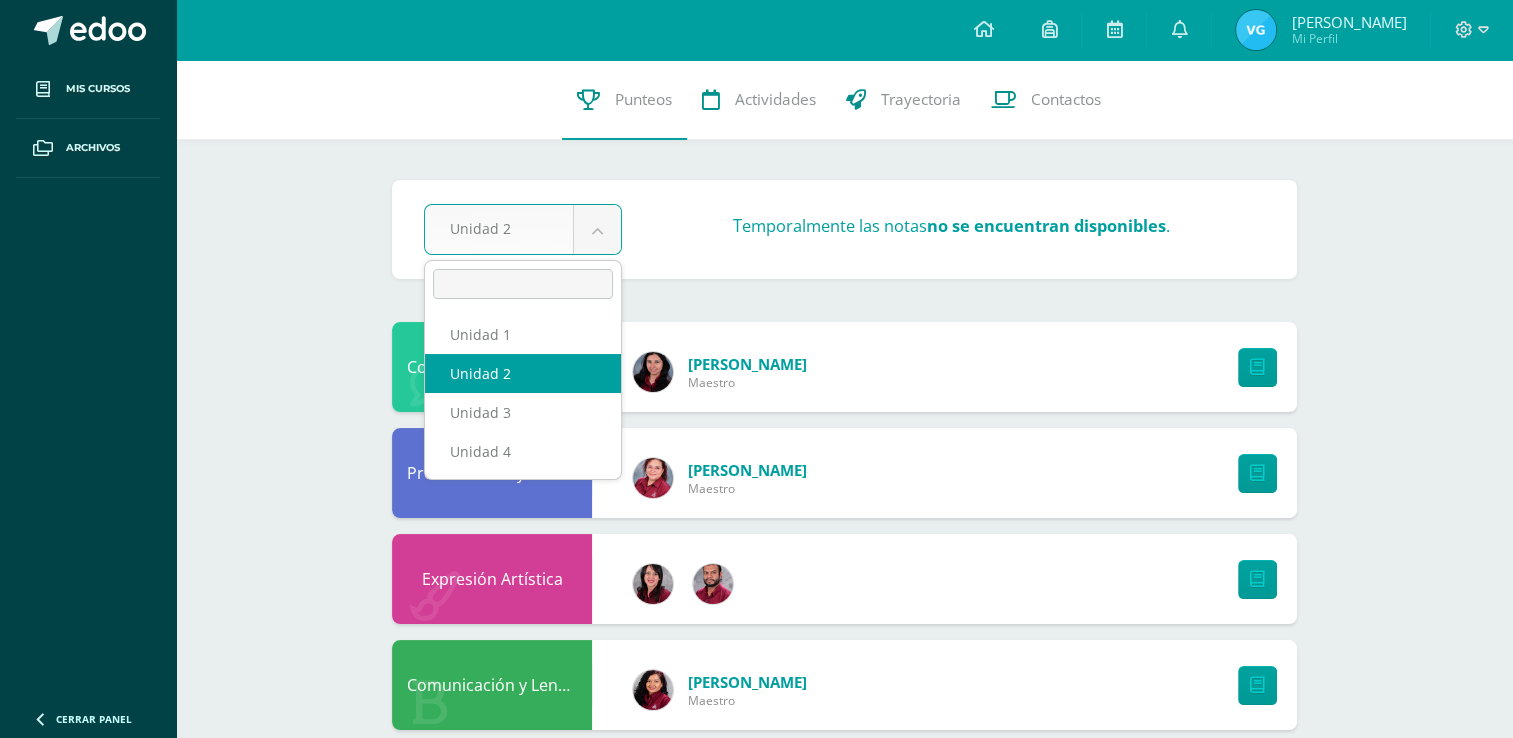 drag, startPoint x: 603, startPoint y: 229, endPoint x: 626, endPoint y: 249, distance: 30.479502 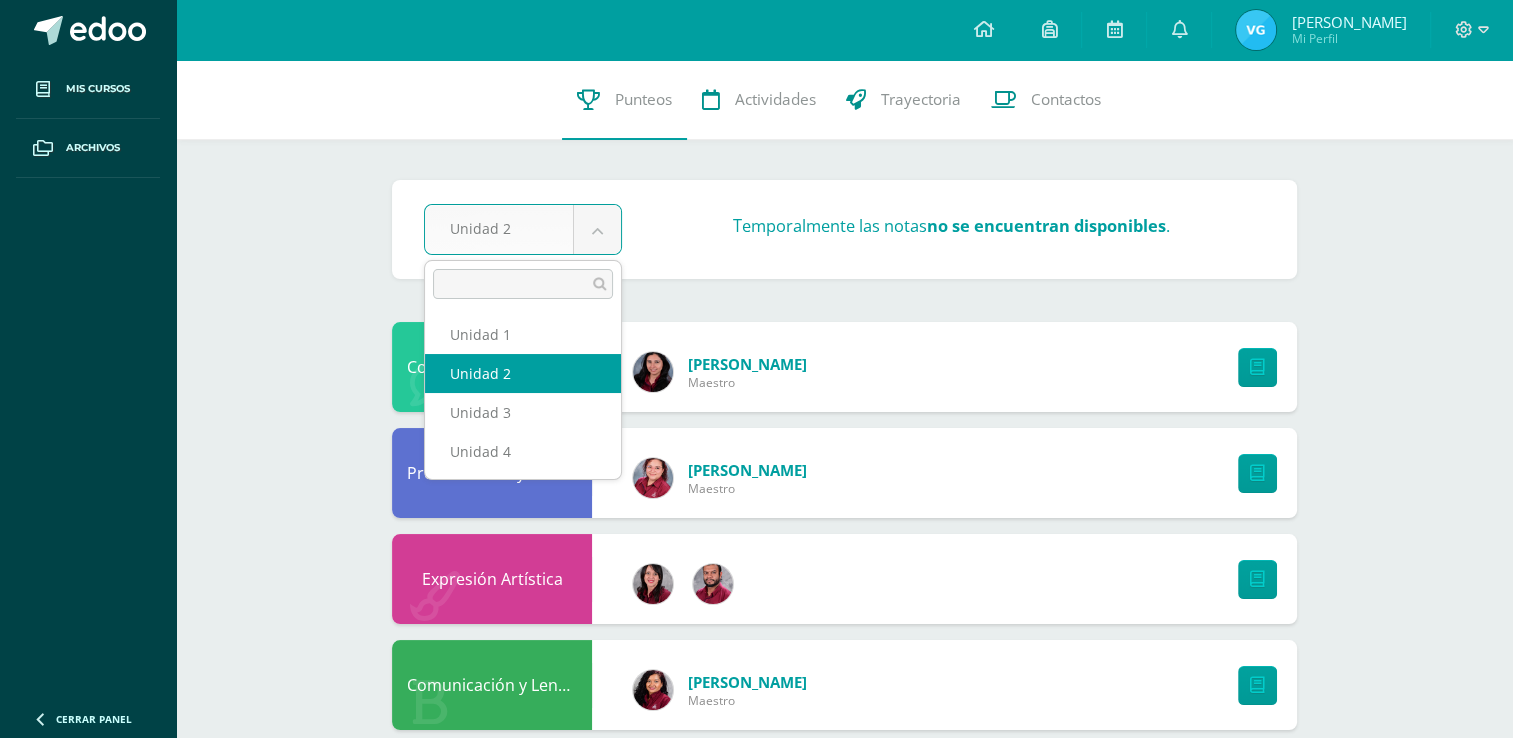 click on "Mis cursos Archivos Cerrar panel
Ciencias Naturales y Tecnología
Quinto
Primaria
"C"
Ciencias Sociales
Quinto
Primaria
"C"
Comunicación y Lenguaje,Idioma Español
Quinto
Primaria
"C"
Comunicación y Lenguaje,Idioma Extranjero,Inglés
Quinto
Primaria
"C"
Educación Física
Quinto
Primaria
"C"
Ver Todos los Cursos Avisos" at bounding box center [756, 756] 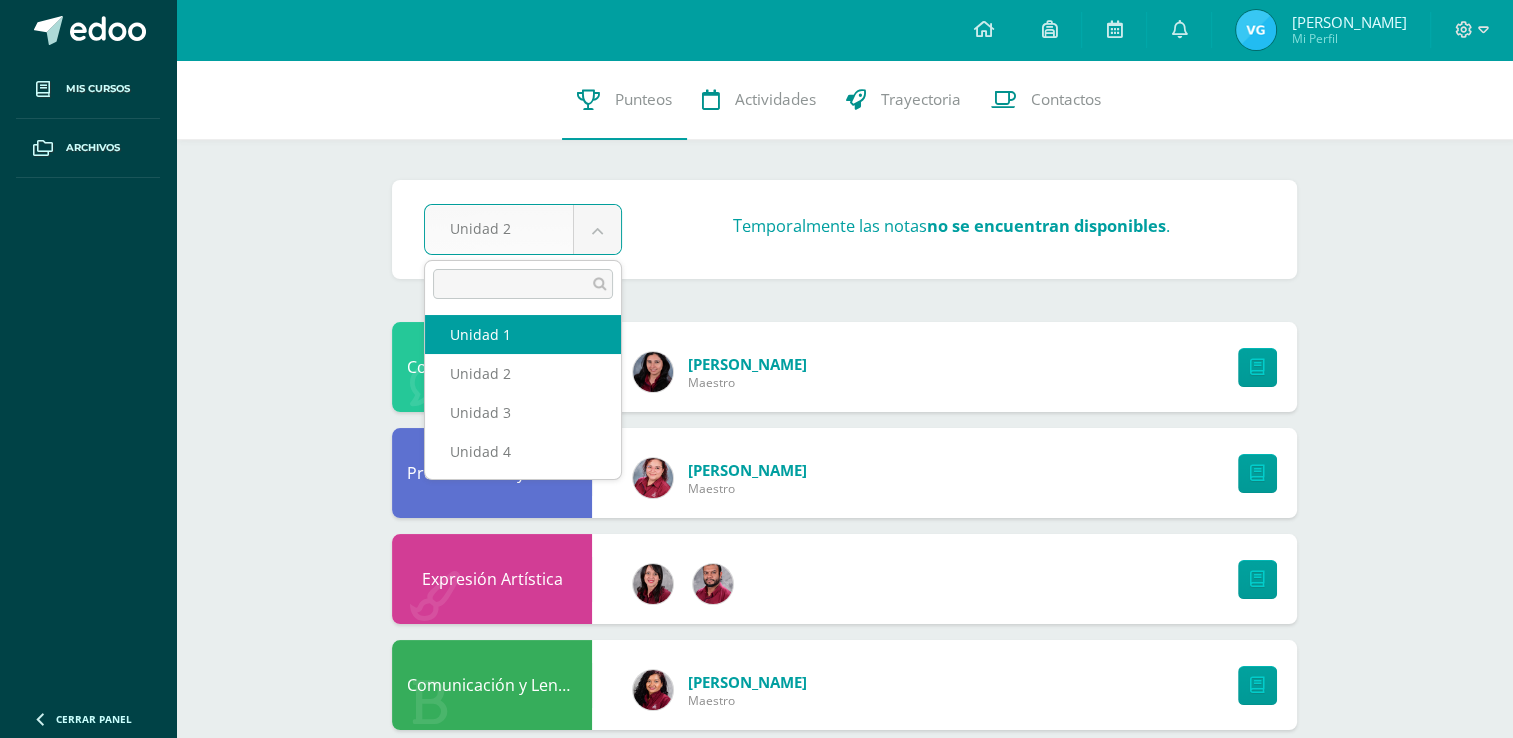 select on "Unidad 1" 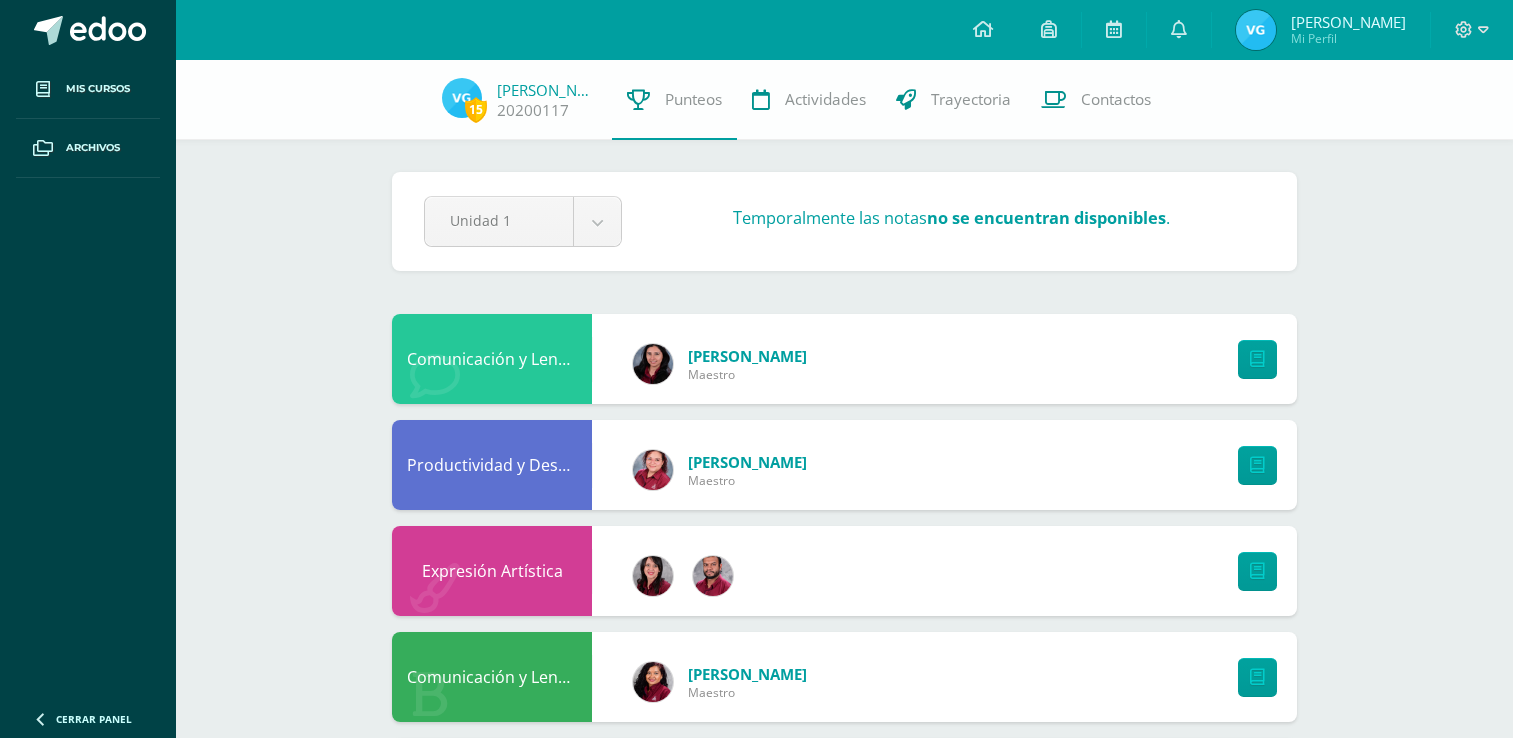 scroll, scrollTop: 0, scrollLeft: 0, axis: both 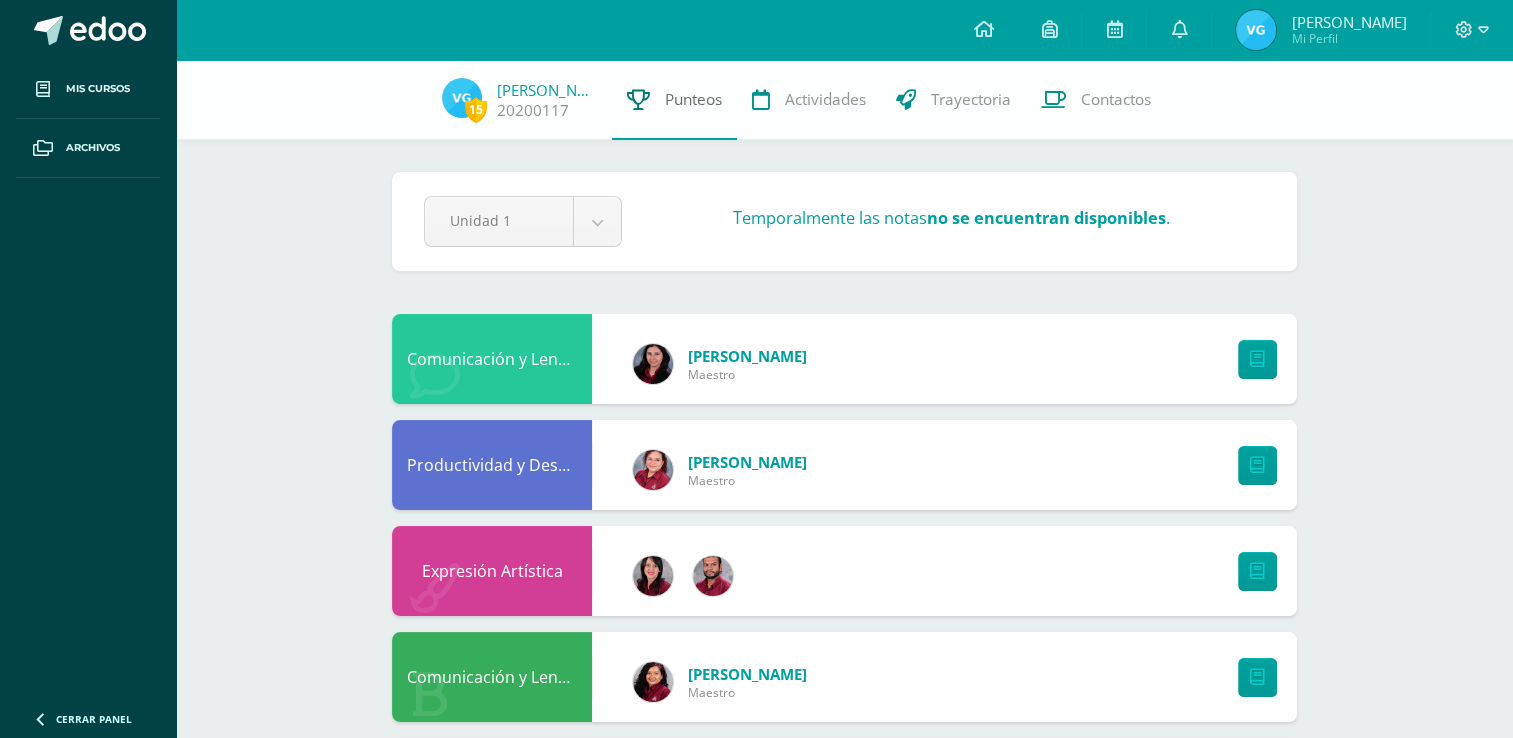 click on "Punteos" at bounding box center (693, 99) 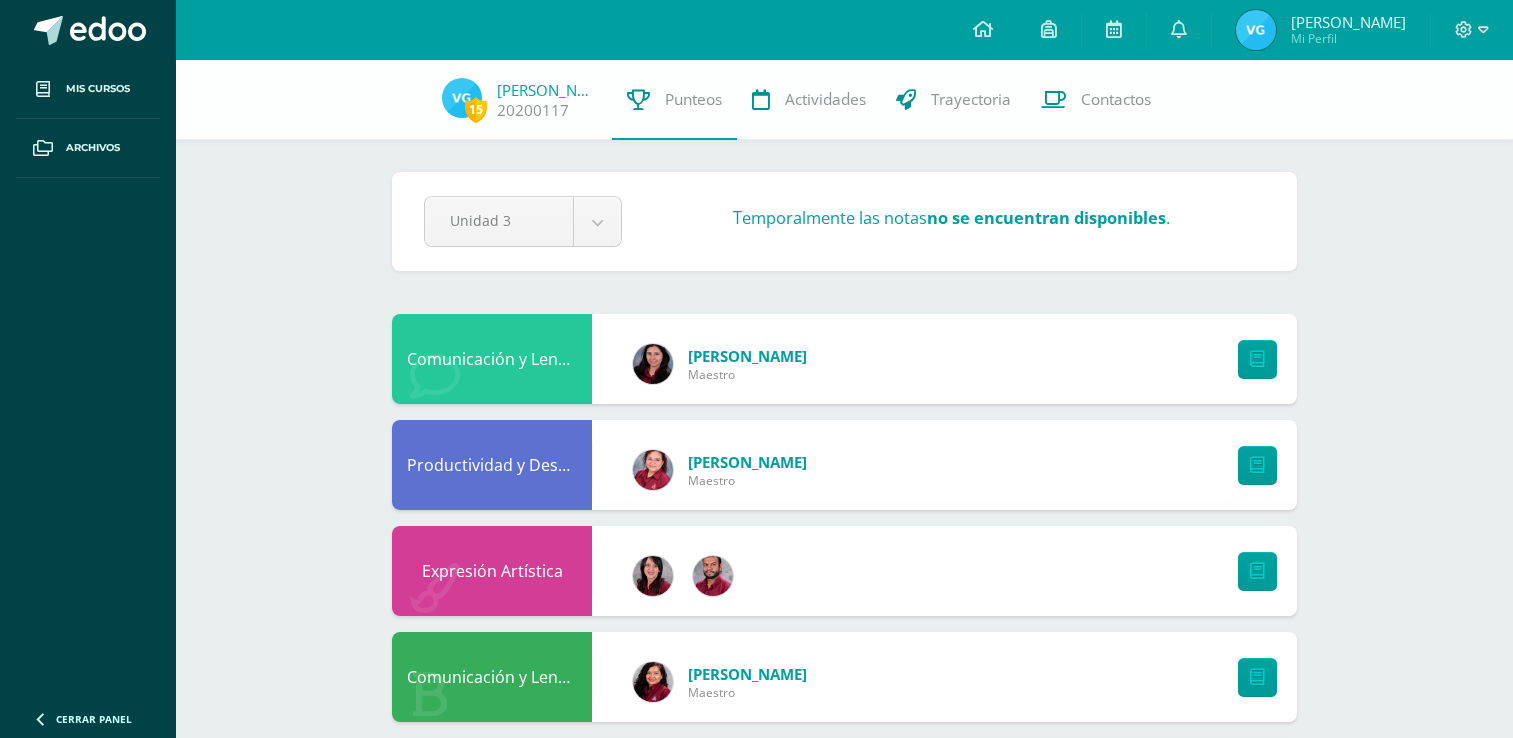 scroll, scrollTop: 0, scrollLeft: 0, axis: both 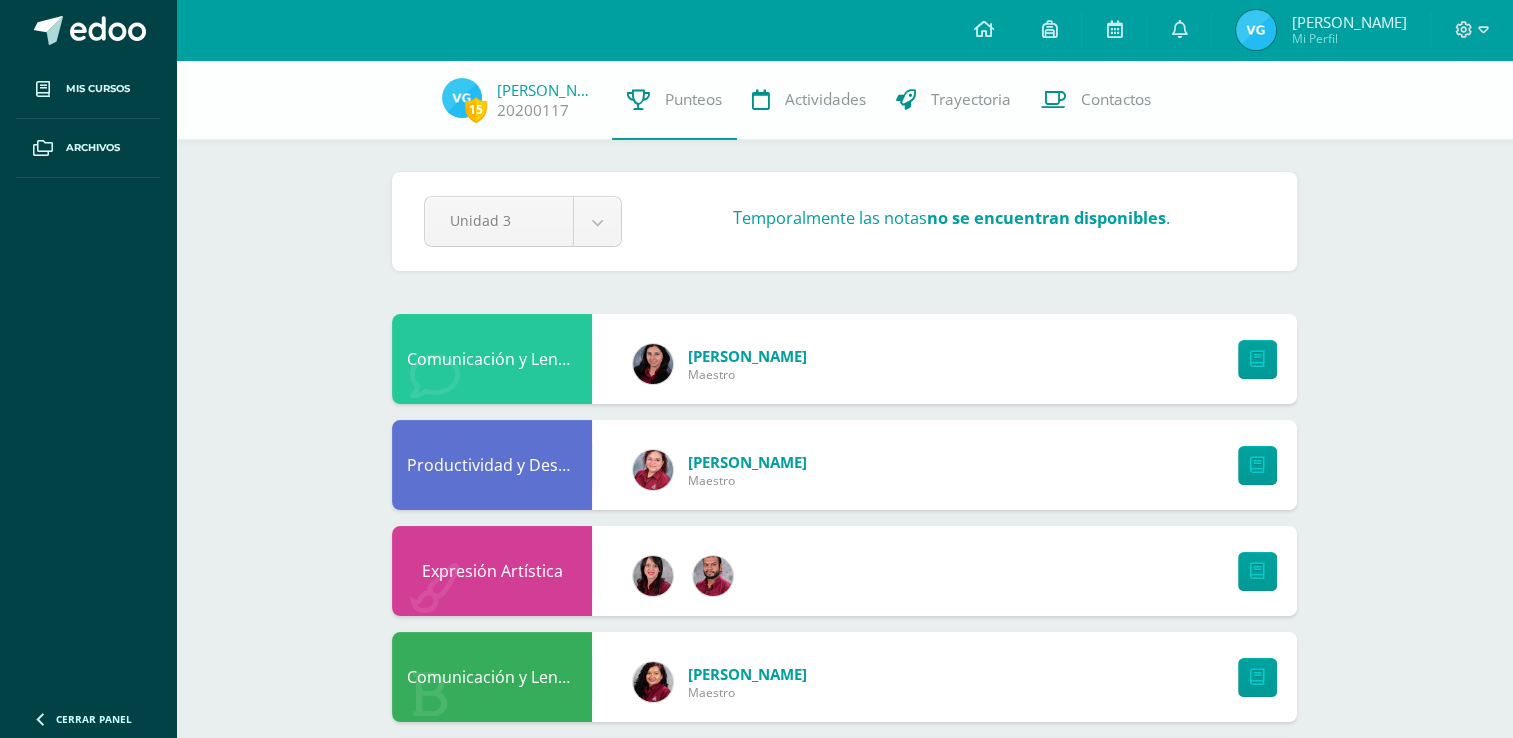 click on "[PERSON_NAME]" at bounding box center [547, 90] 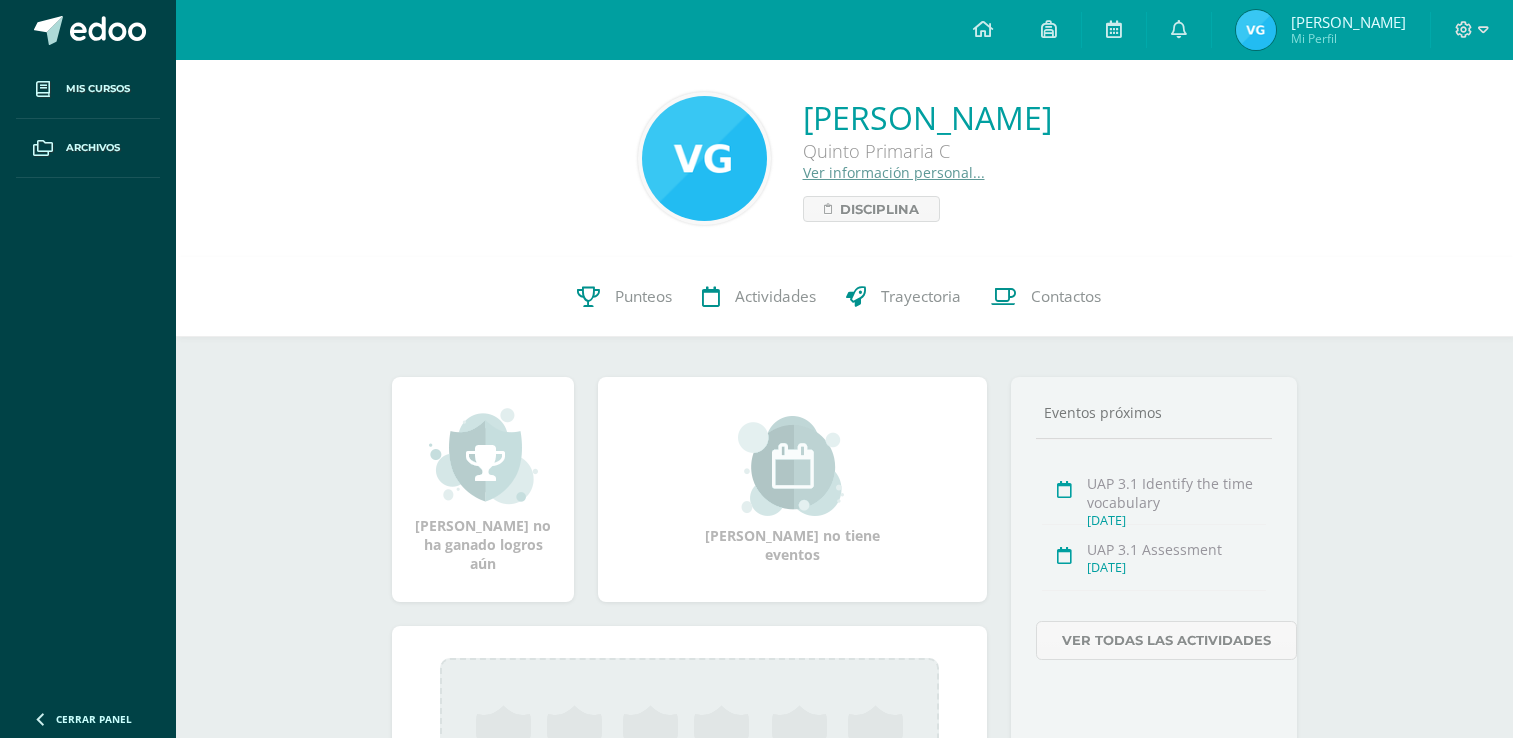 scroll, scrollTop: 0, scrollLeft: 0, axis: both 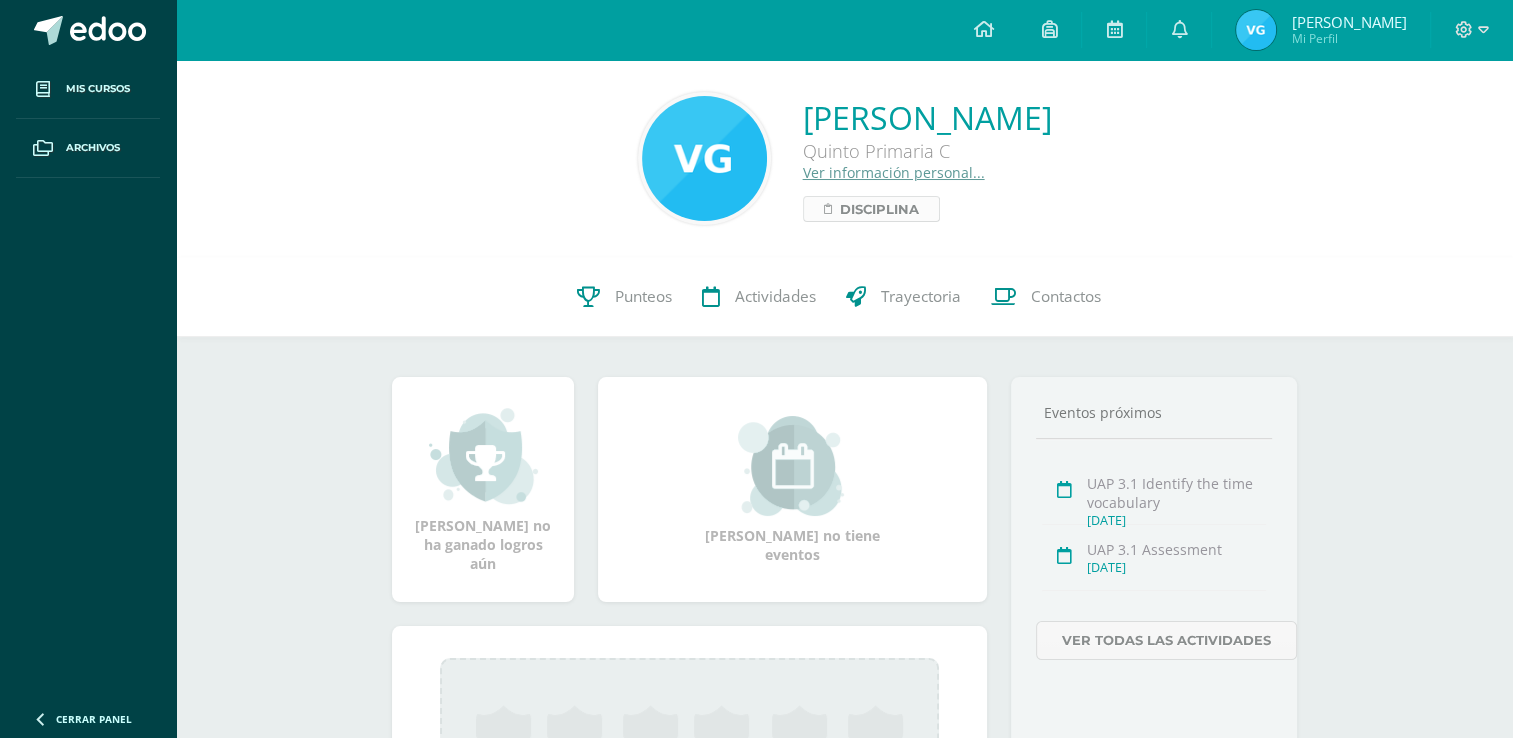 click on "Disciplina" at bounding box center (879, 209) 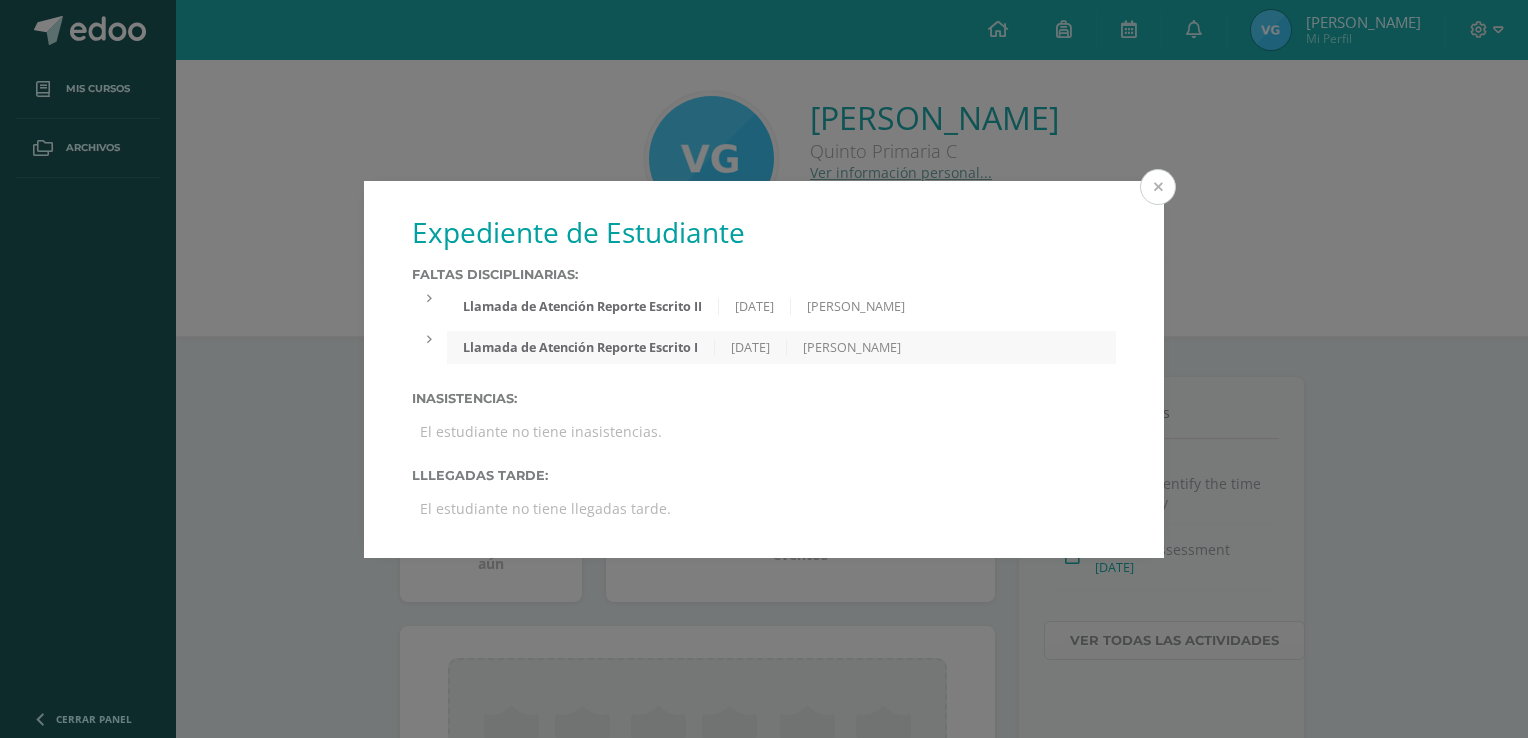 click at bounding box center [1158, 187] 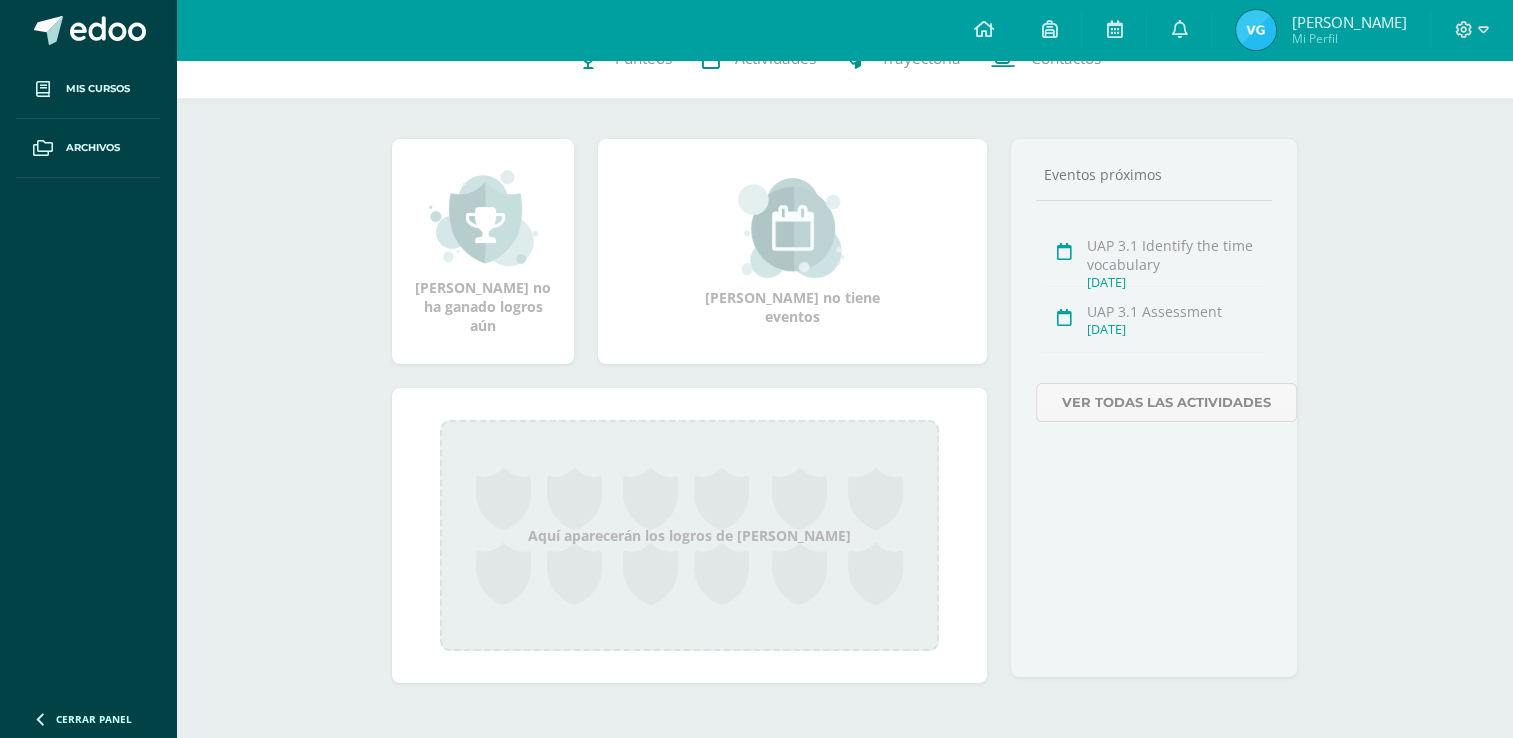 scroll, scrollTop: 0, scrollLeft: 0, axis: both 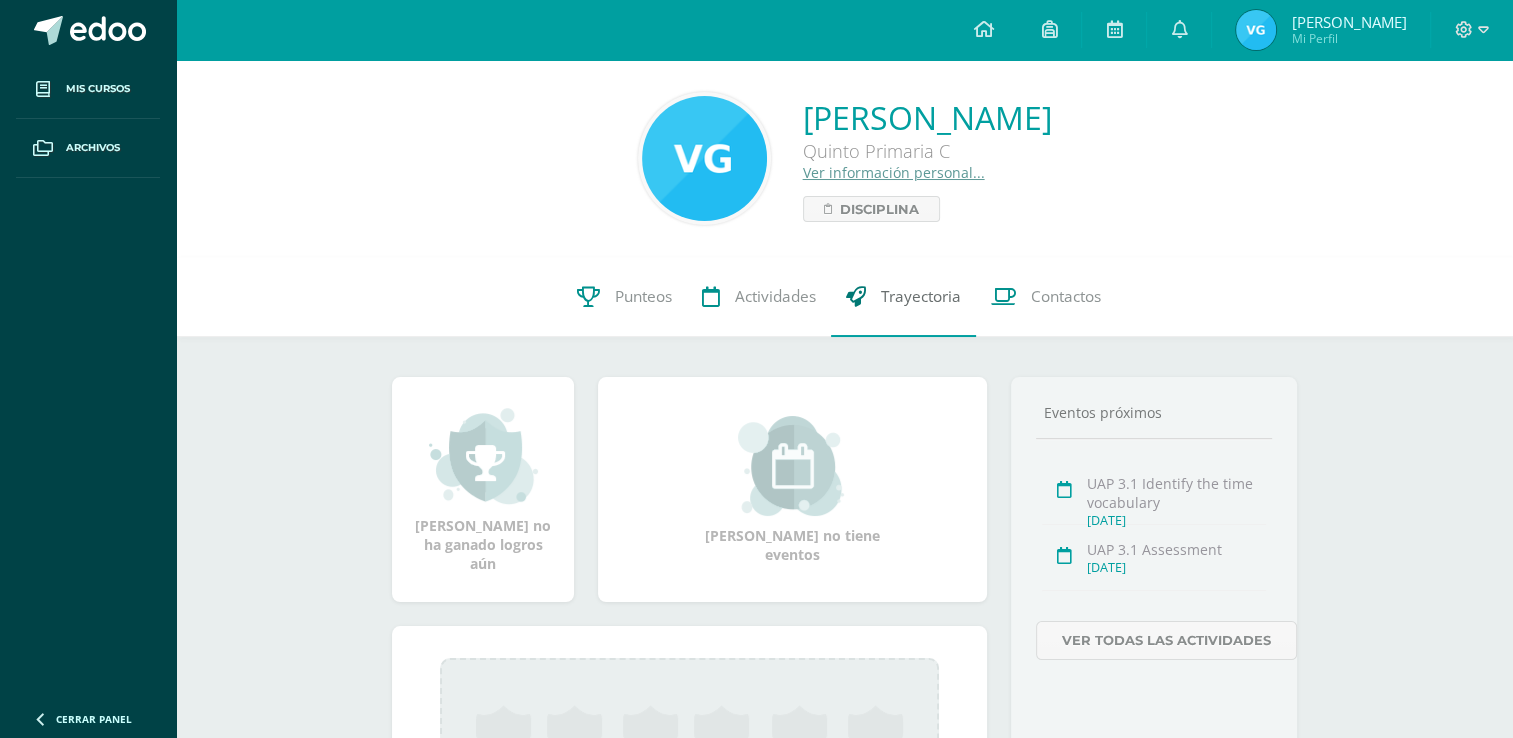 drag, startPoint x: 937, startPoint y: 297, endPoint x: 951, endPoint y: 303, distance: 15.231546 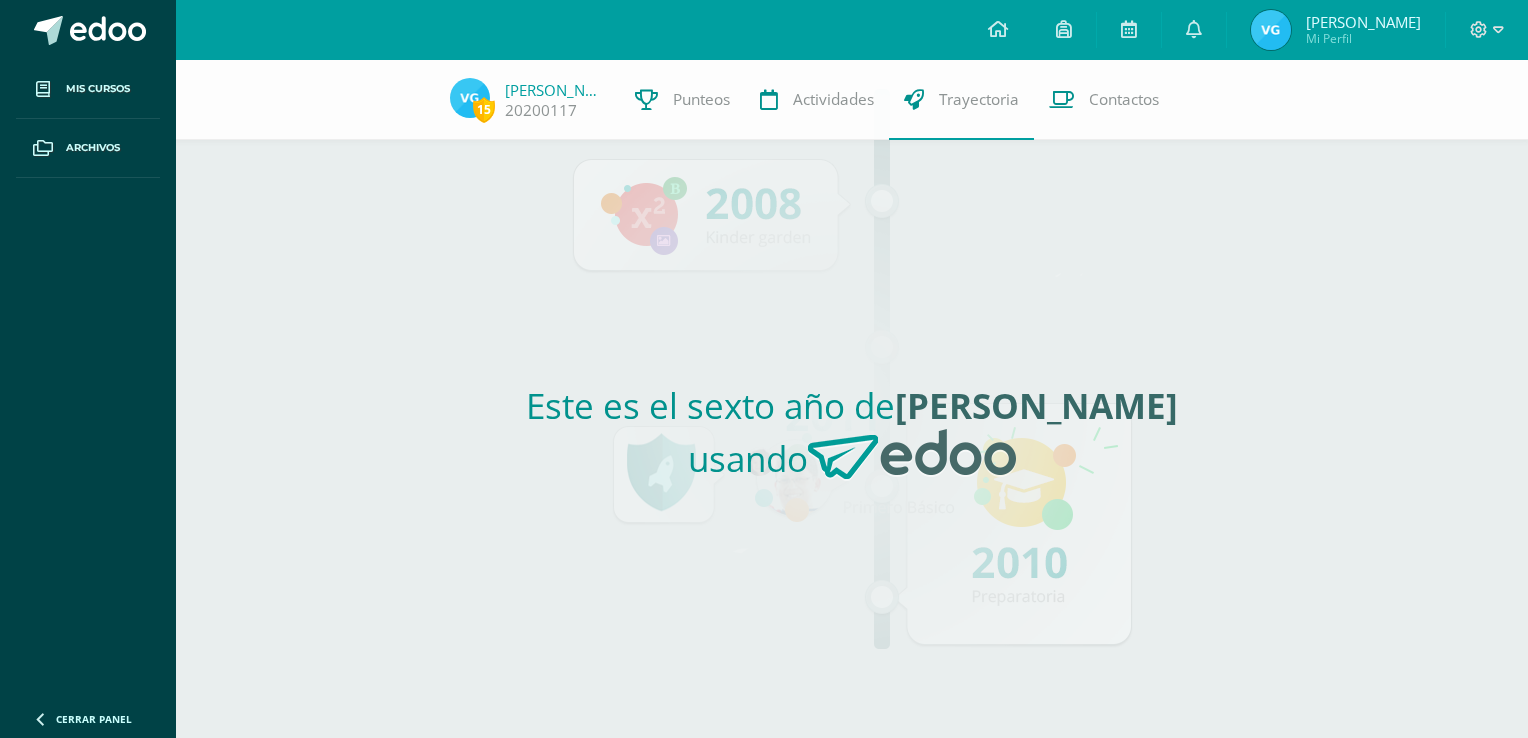 scroll, scrollTop: 0, scrollLeft: 0, axis: both 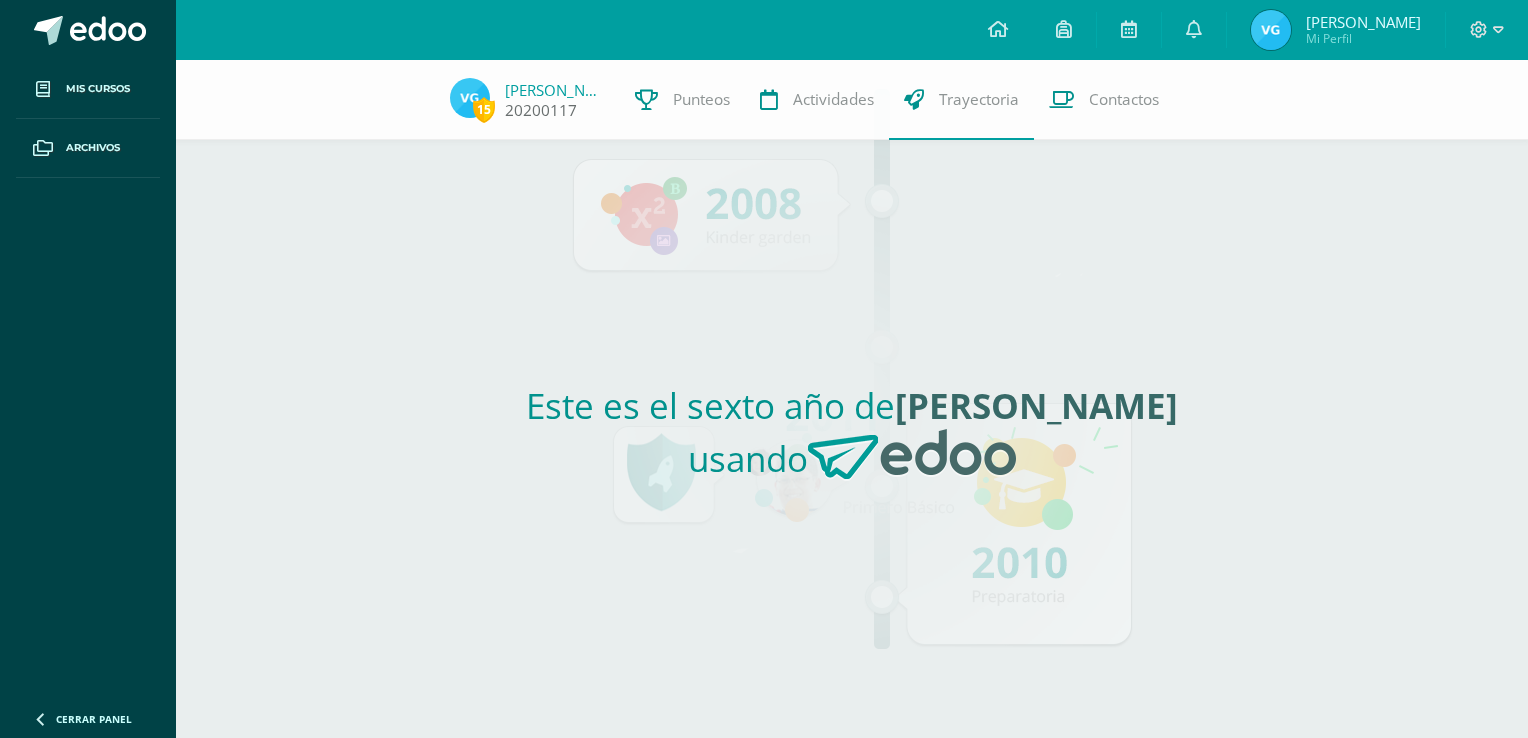 click on "[PERSON_NAME]" at bounding box center [555, 90] 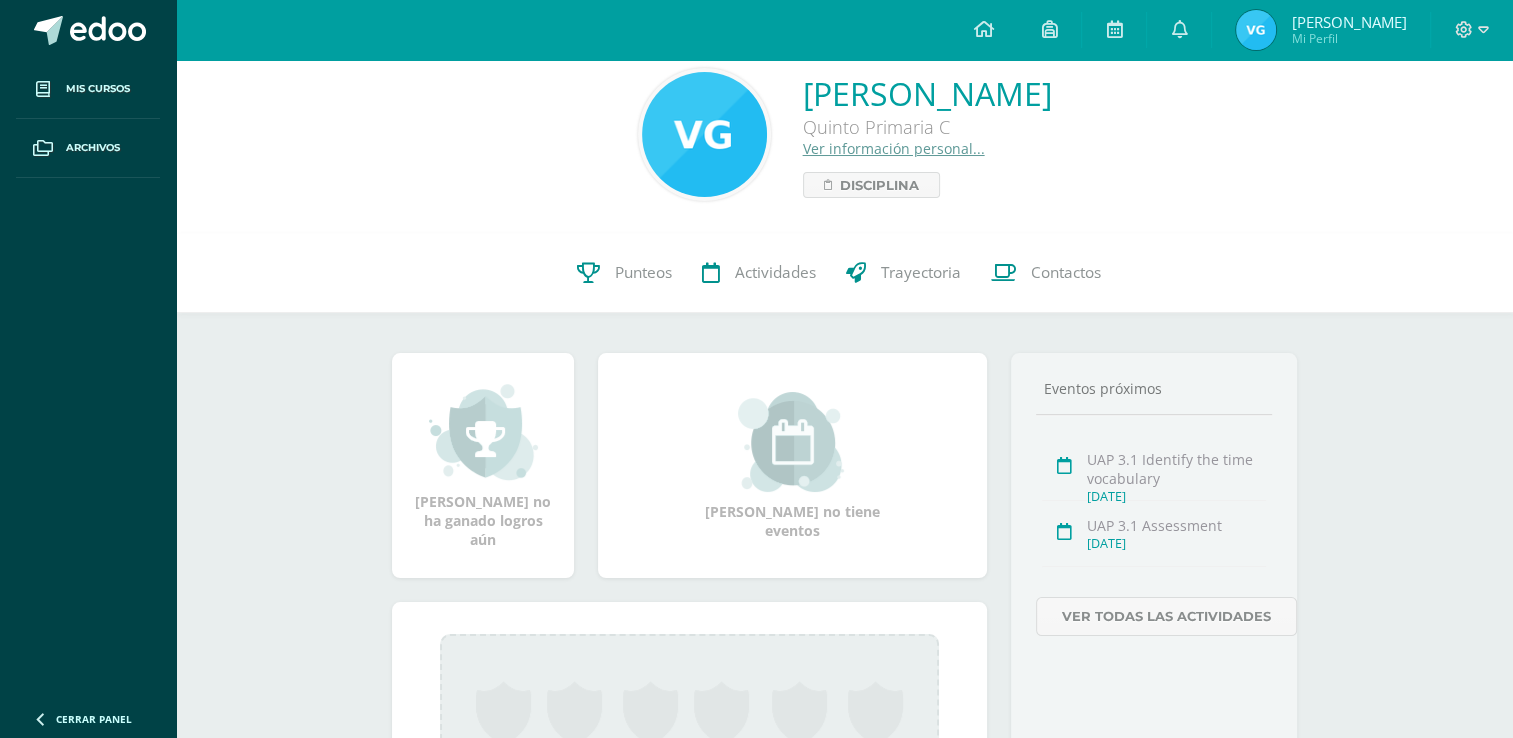 scroll, scrollTop: 0, scrollLeft: 0, axis: both 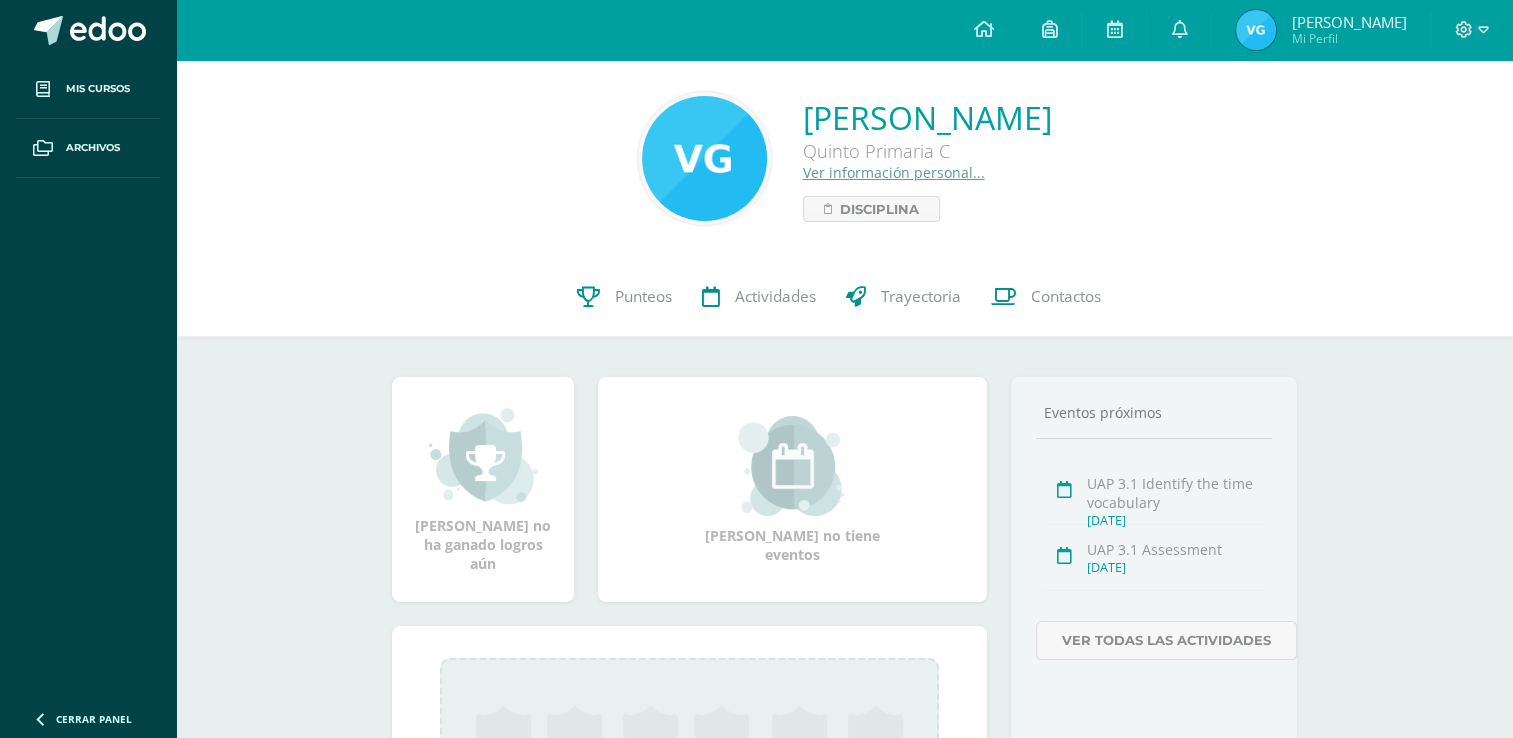 click on "[PERSON_NAME]" at bounding box center [1348, 22] 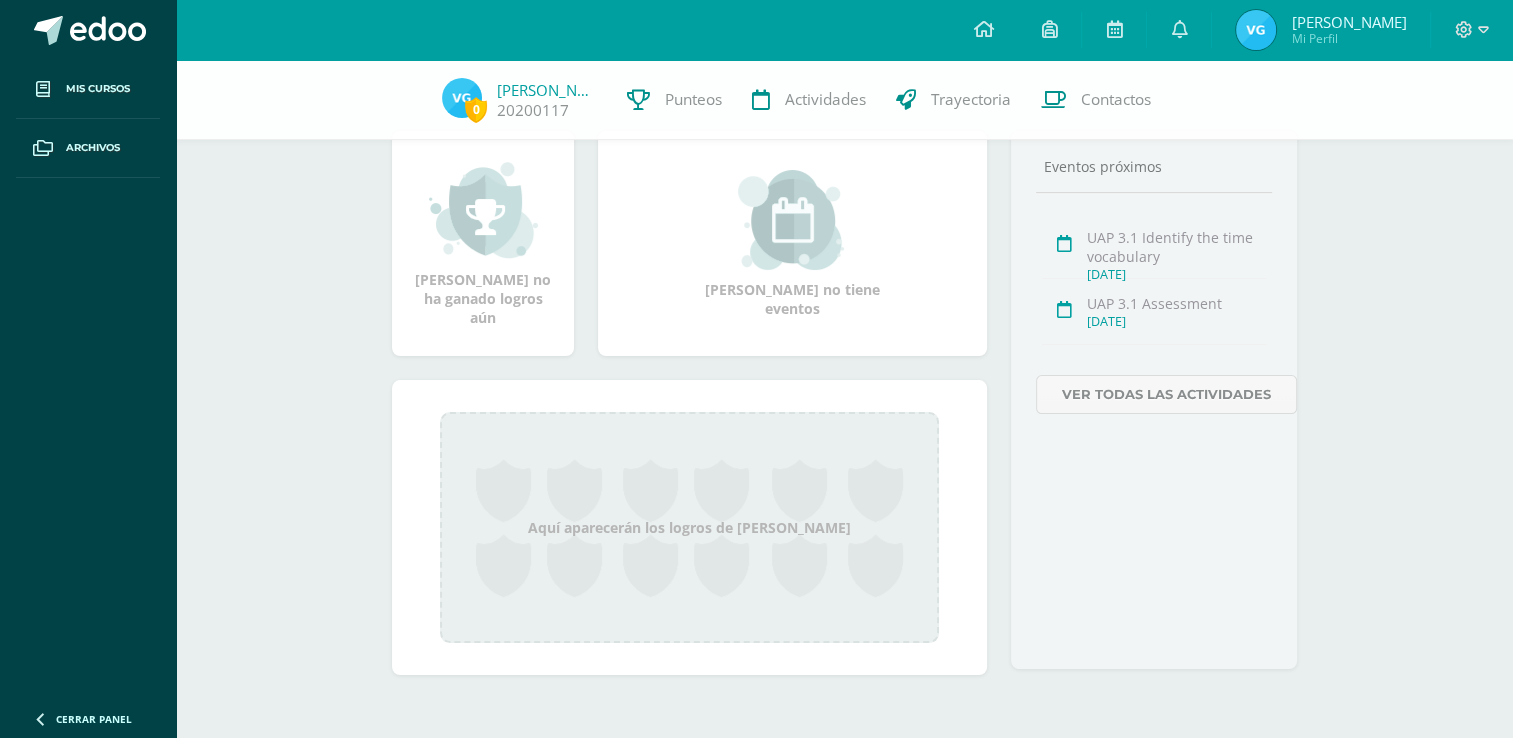 scroll, scrollTop: 0, scrollLeft: 0, axis: both 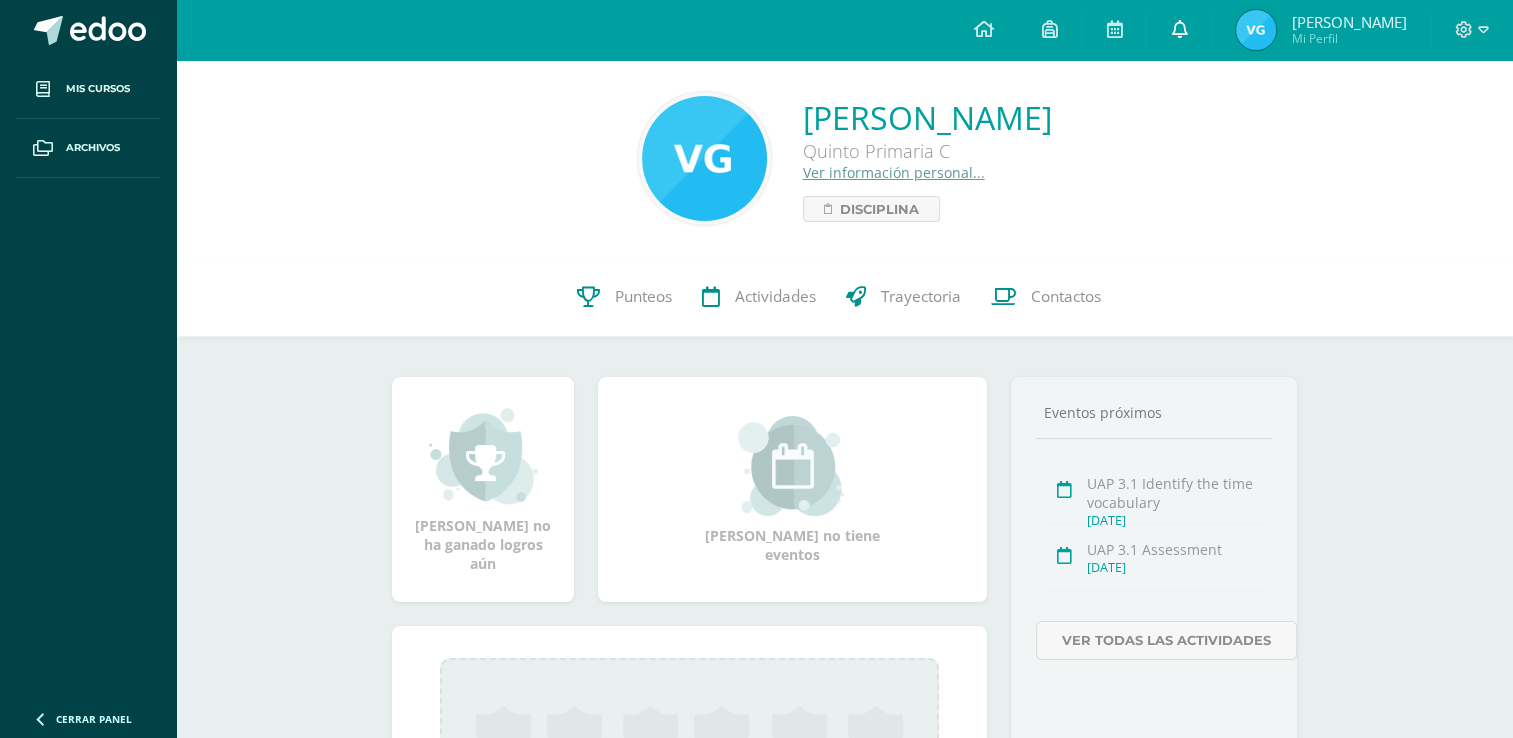 click at bounding box center [1179, 29] 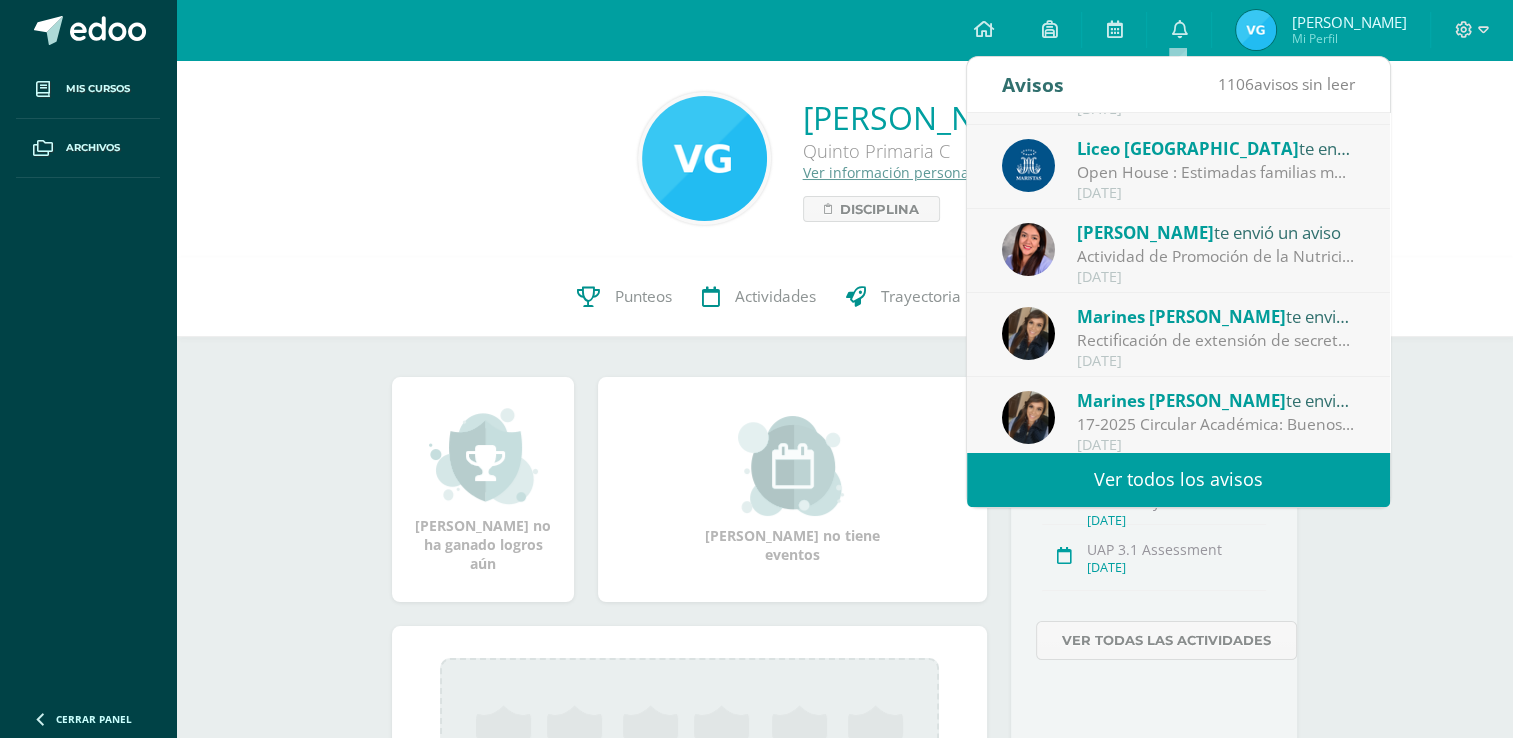 scroll, scrollTop: 332, scrollLeft: 0, axis: vertical 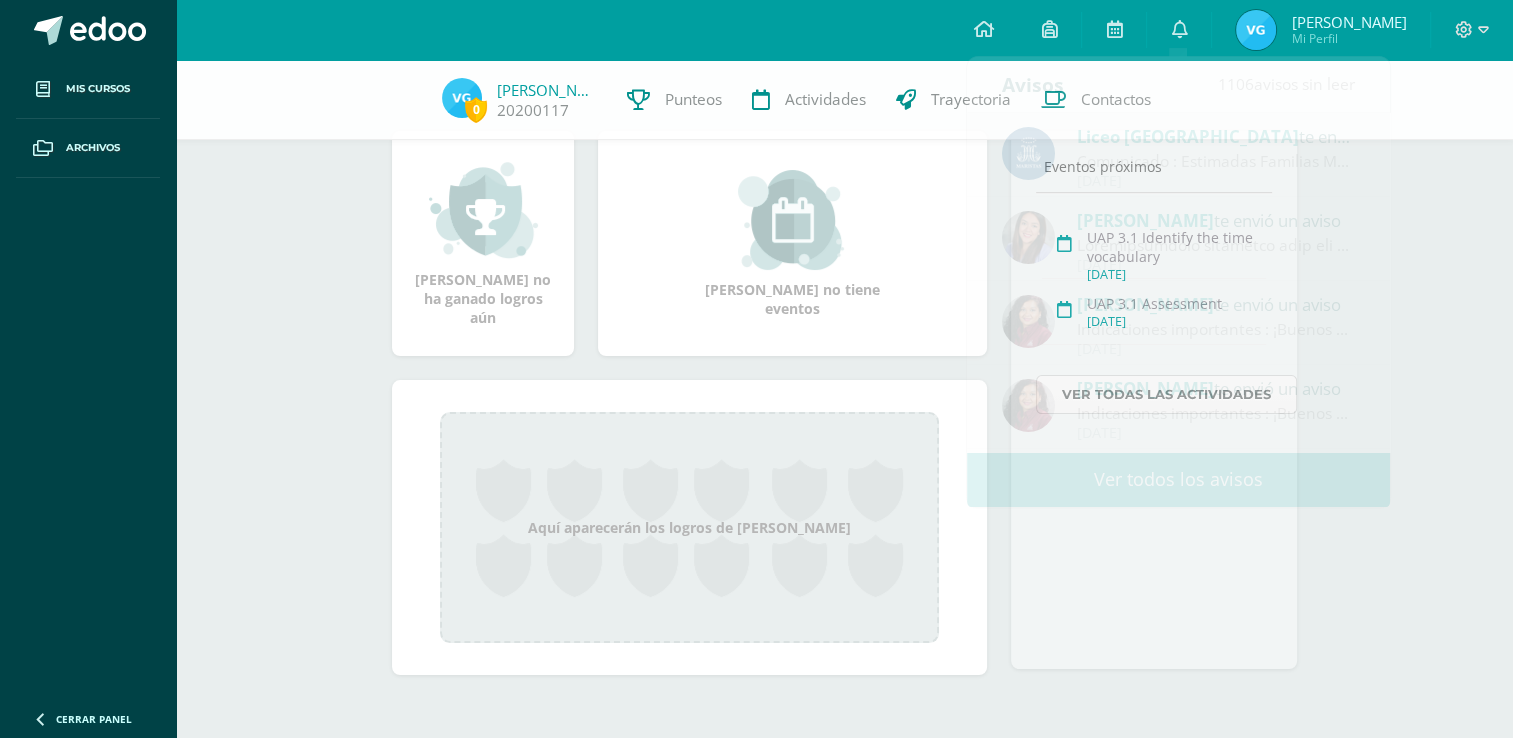 click on "Mi Perfil" at bounding box center (1348, 38) 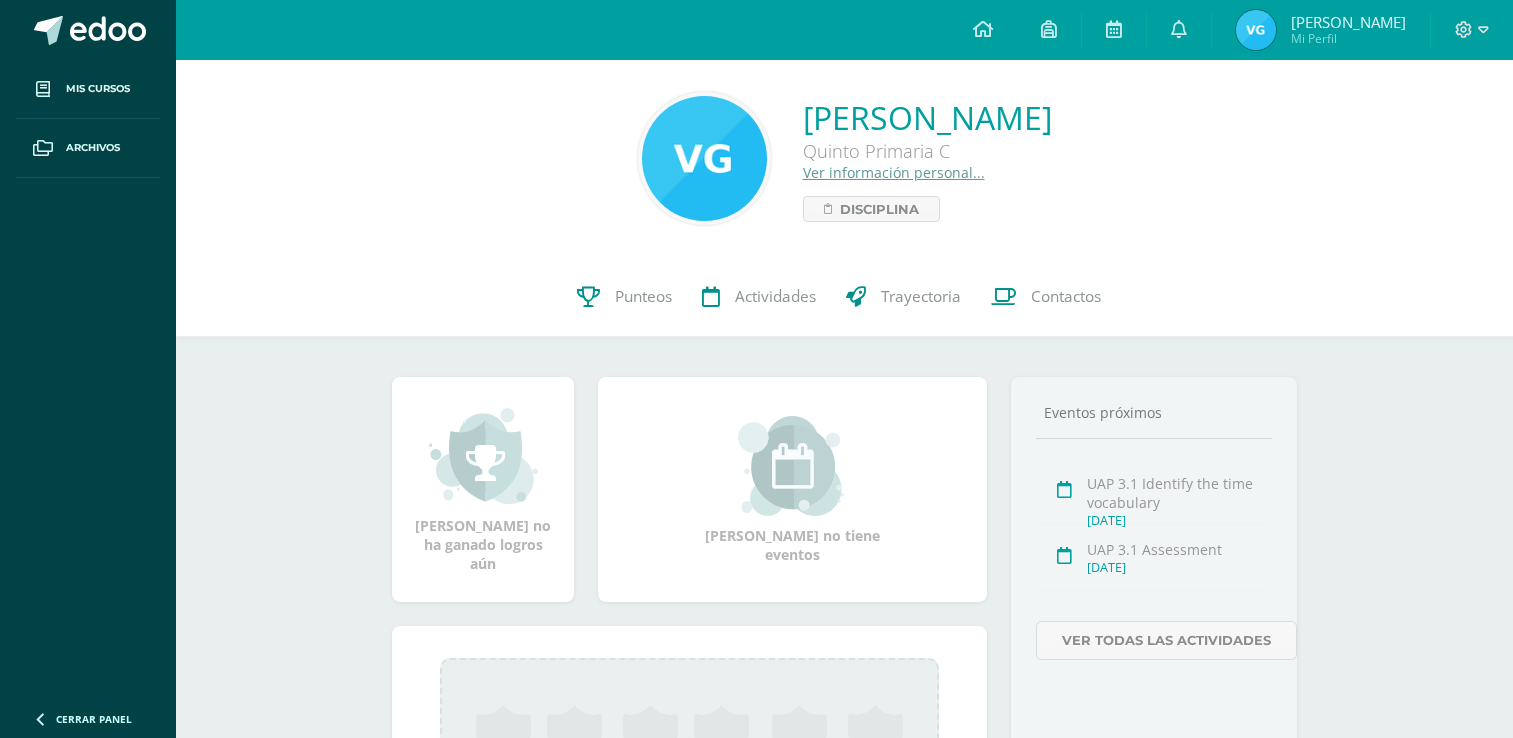 scroll, scrollTop: 0, scrollLeft: 0, axis: both 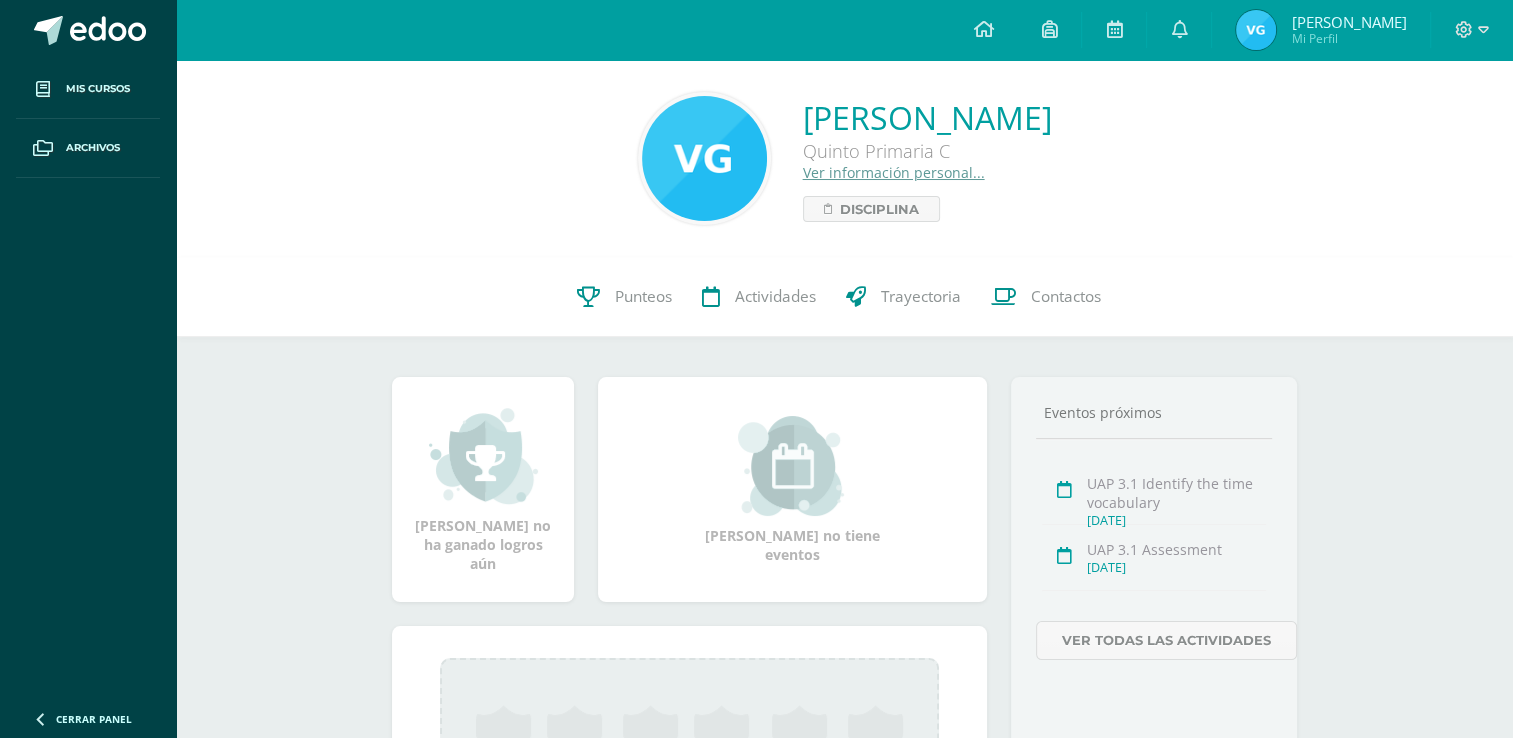 click at bounding box center [704, 158] 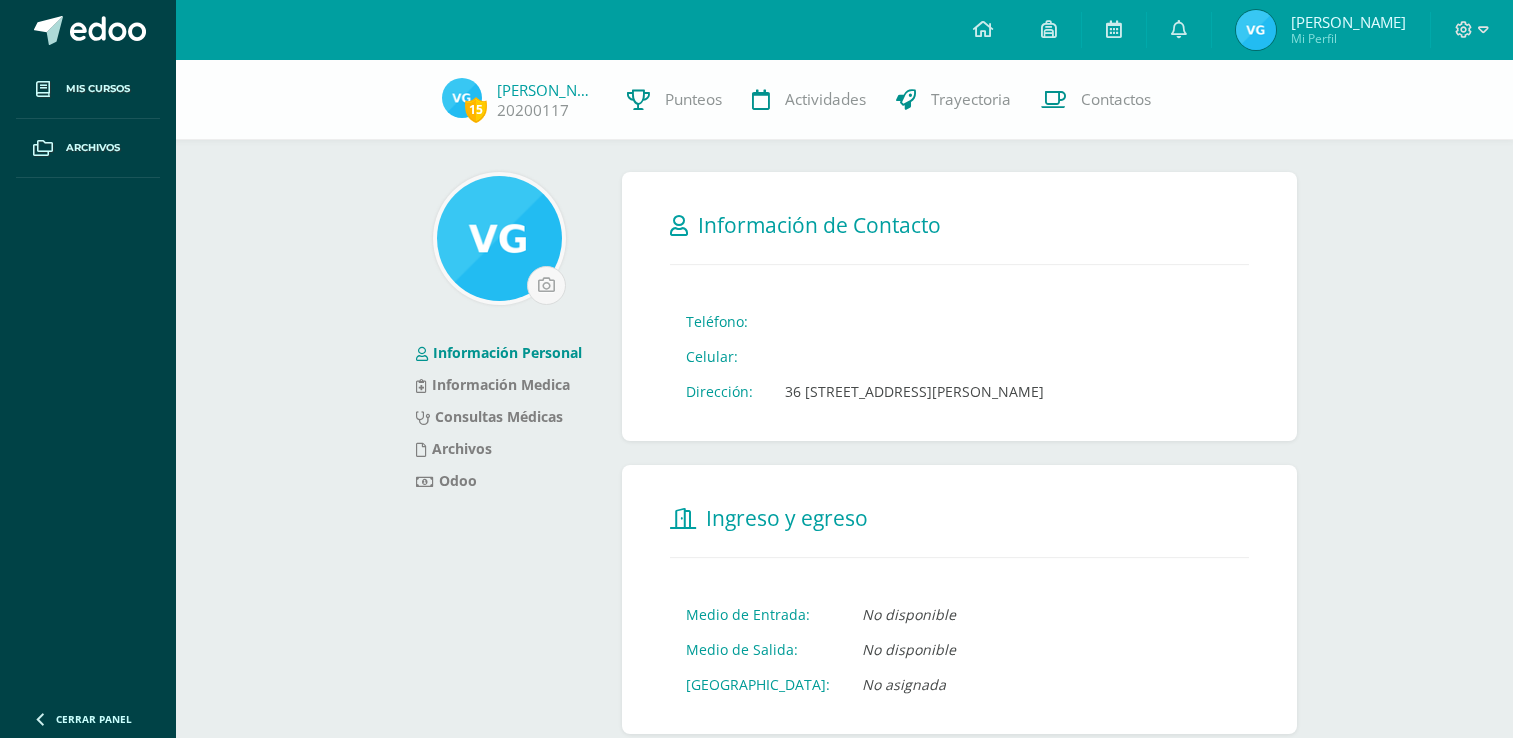 scroll, scrollTop: 0, scrollLeft: 0, axis: both 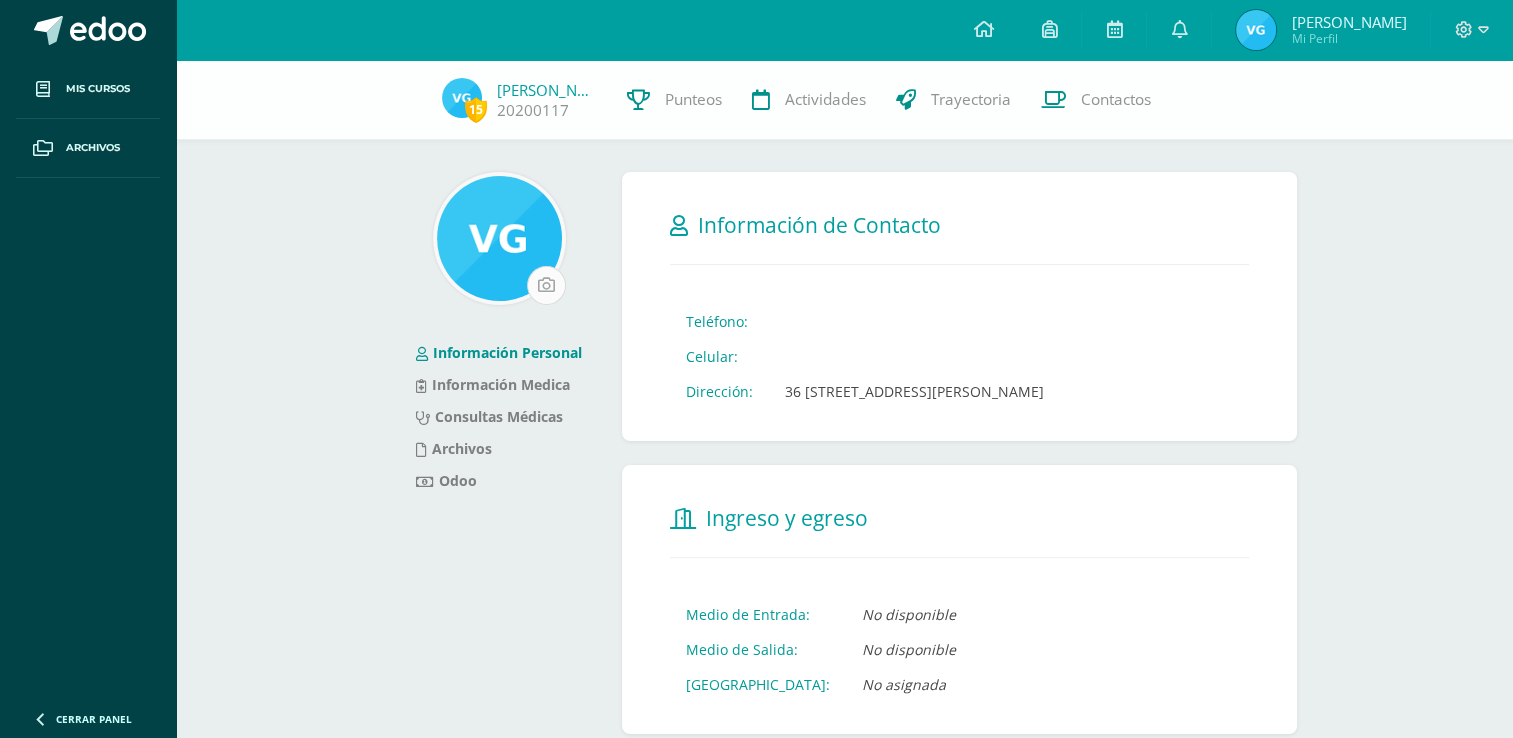 click at bounding box center (546, 285) 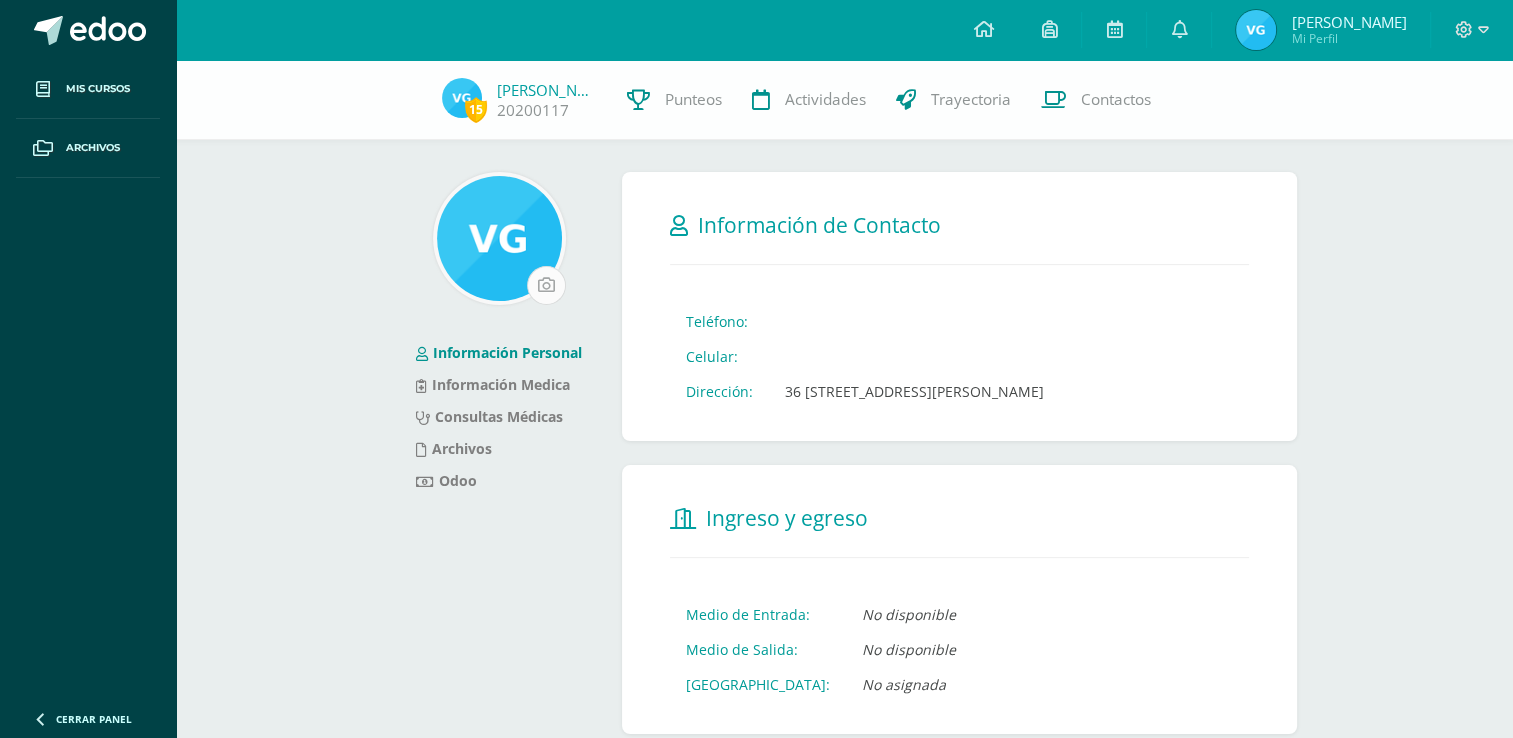 type on "C:\fakepath\5C (17) [PERSON_NAME].jpg" 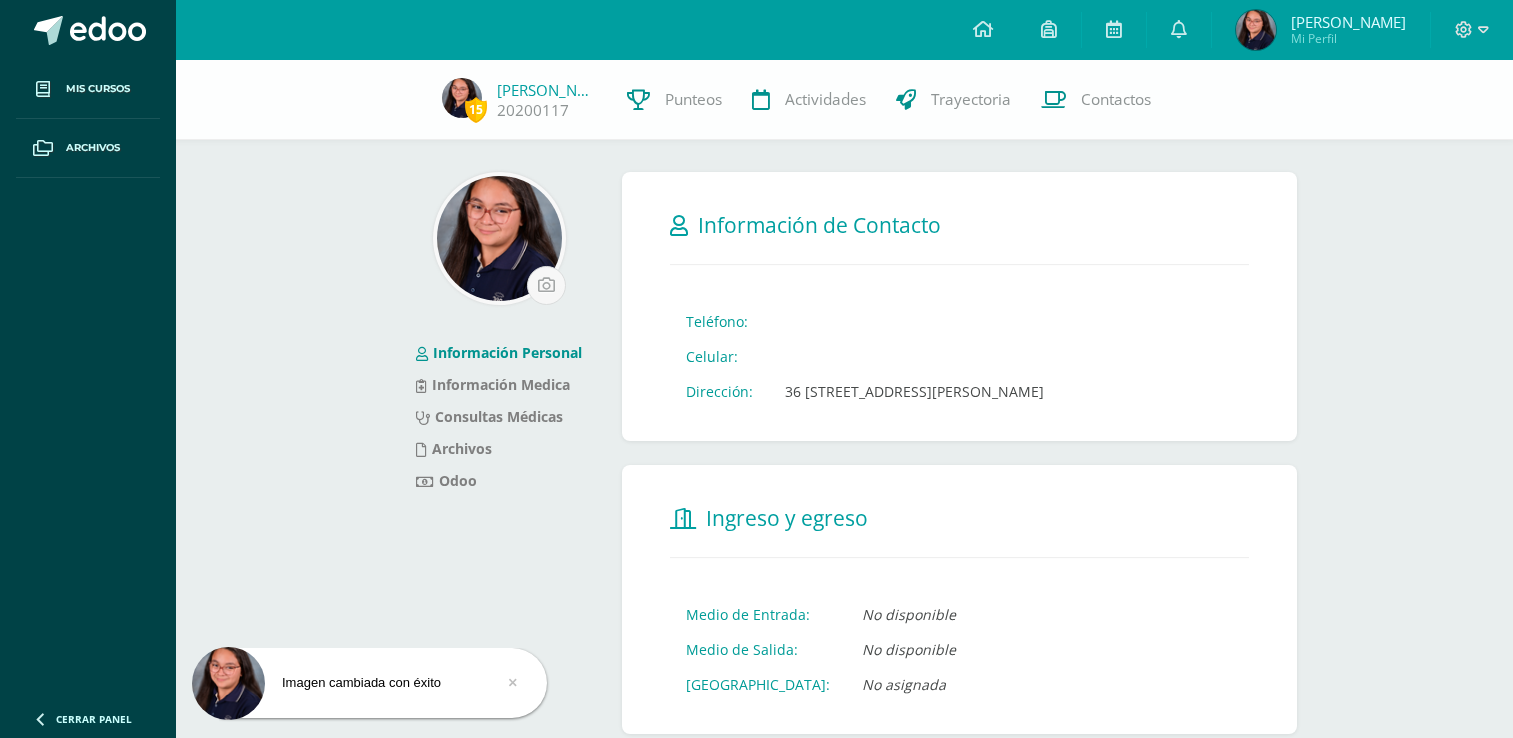 scroll, scrollTop: 0, scrollLeft: 0, axis: both 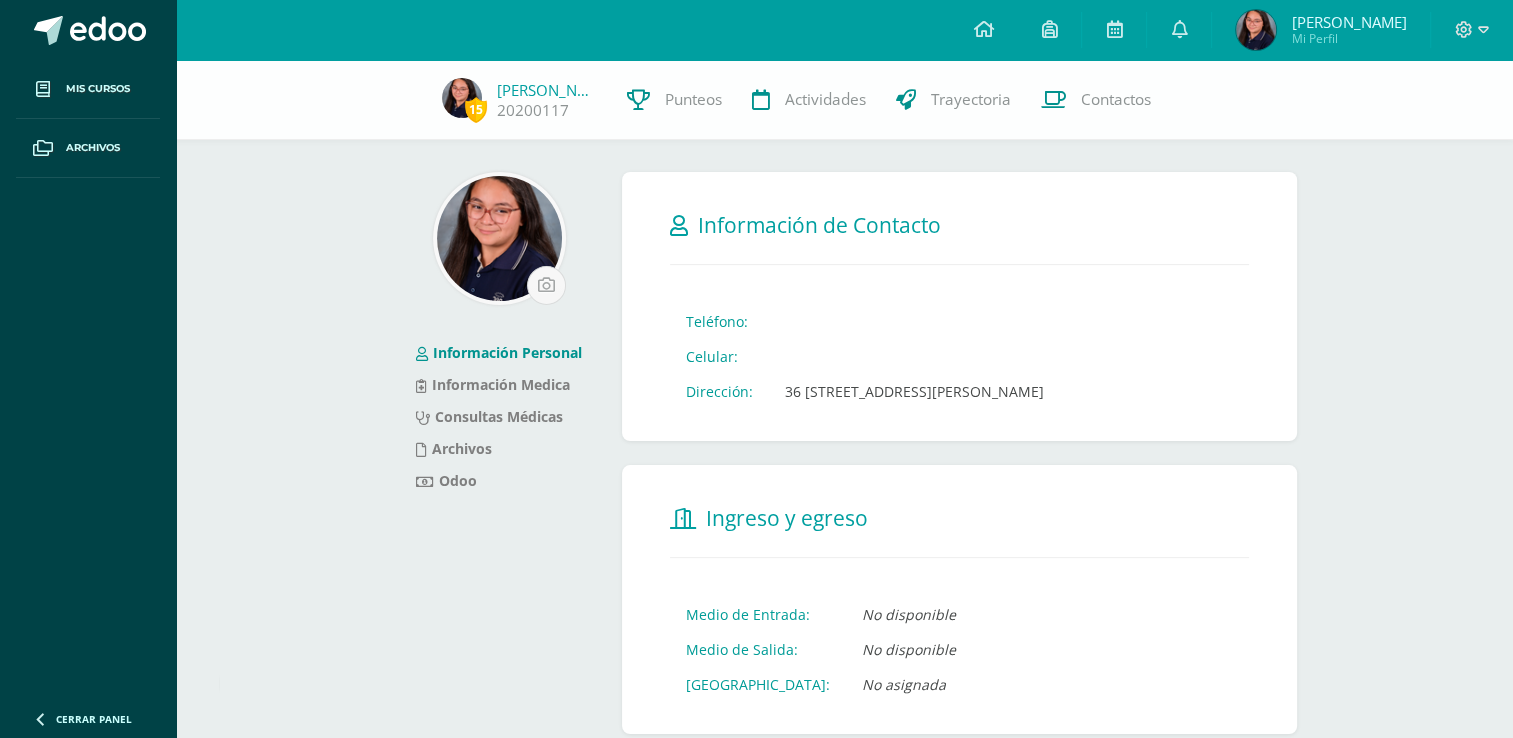 click on "15
Valentina Garavito
20200117
Punteos Actividades Trayectoria Contactos  Información Personal
Información Medica
Consultas Médicas
Archivos
Odoo
Información de Contacto Teléfono: Celular: Dirección: 36 avenida "A" 27-76 zona 5, colonia Santa Ana Ingreso y egreso Medio de Entrada: No disponible Medio de Salida: No disponible Puerta de Salida: No asignada Información Adicional CUI: 2777458530101 Correo Electrónico: 20200117@liceoguatemala.edu.gt Nombres: Valentina Nicolle Apellidos: Garavito Abadia Fecha de nacimiento: Sept. 2, 2013 Género:
Femenino
Nacionalidad: Religión: Idioma Primario: Código MINEDUC: J746ZEI Código: 20200117 El estudiante vive con: None Notas: 4184
4183" at bounding box center [844, 760] 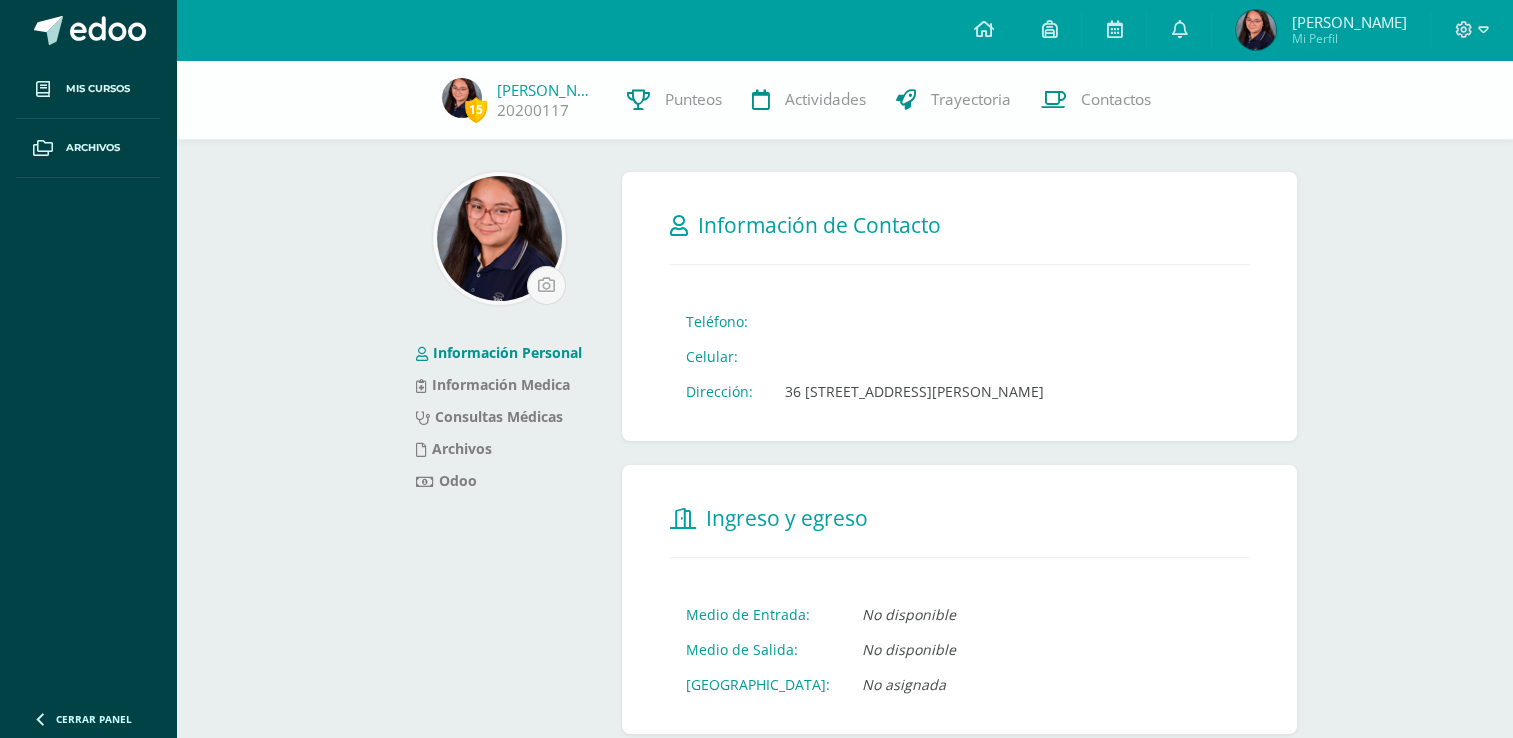 click at bounding box center [914, 321] 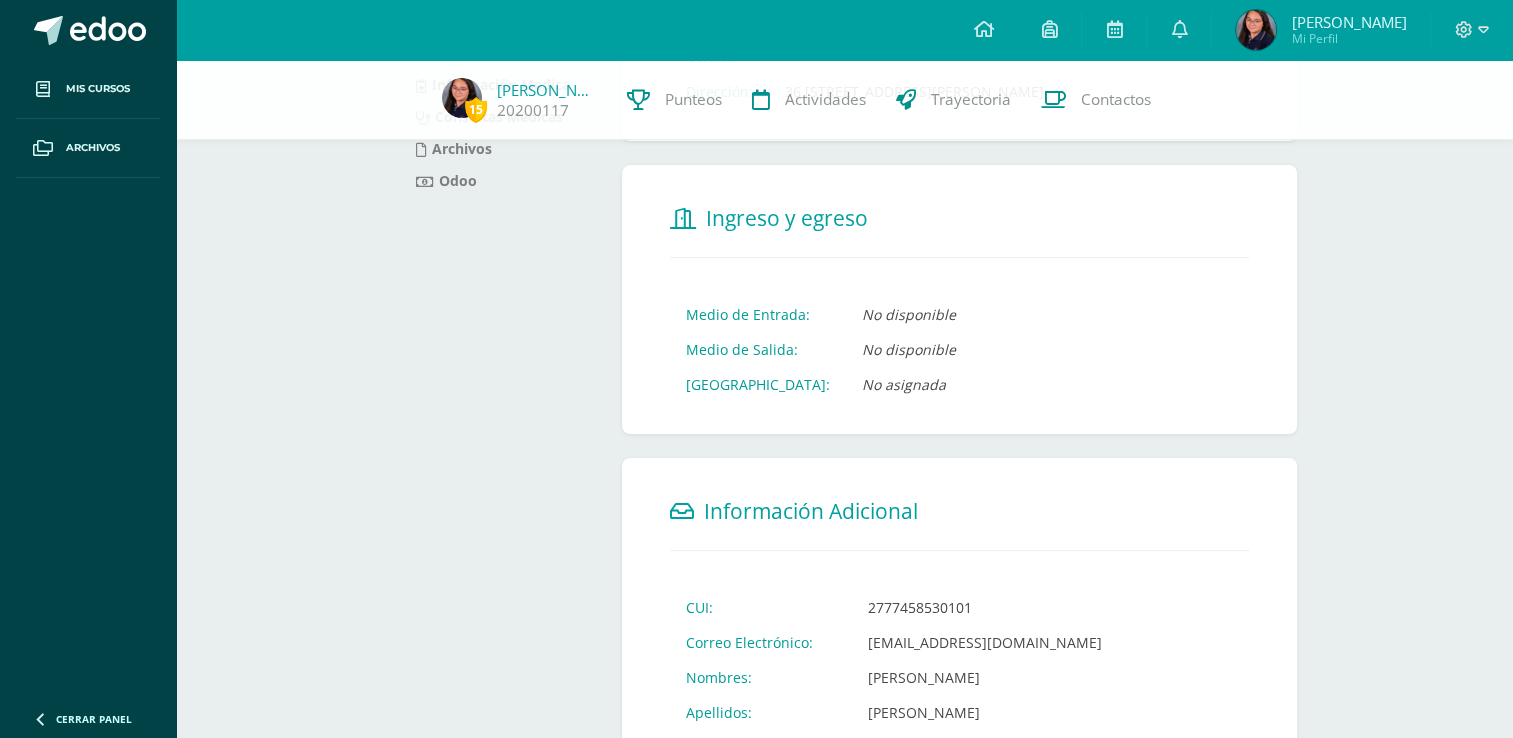 scroll, scrollTop: 0, scrollLeft: 0, axis: both 